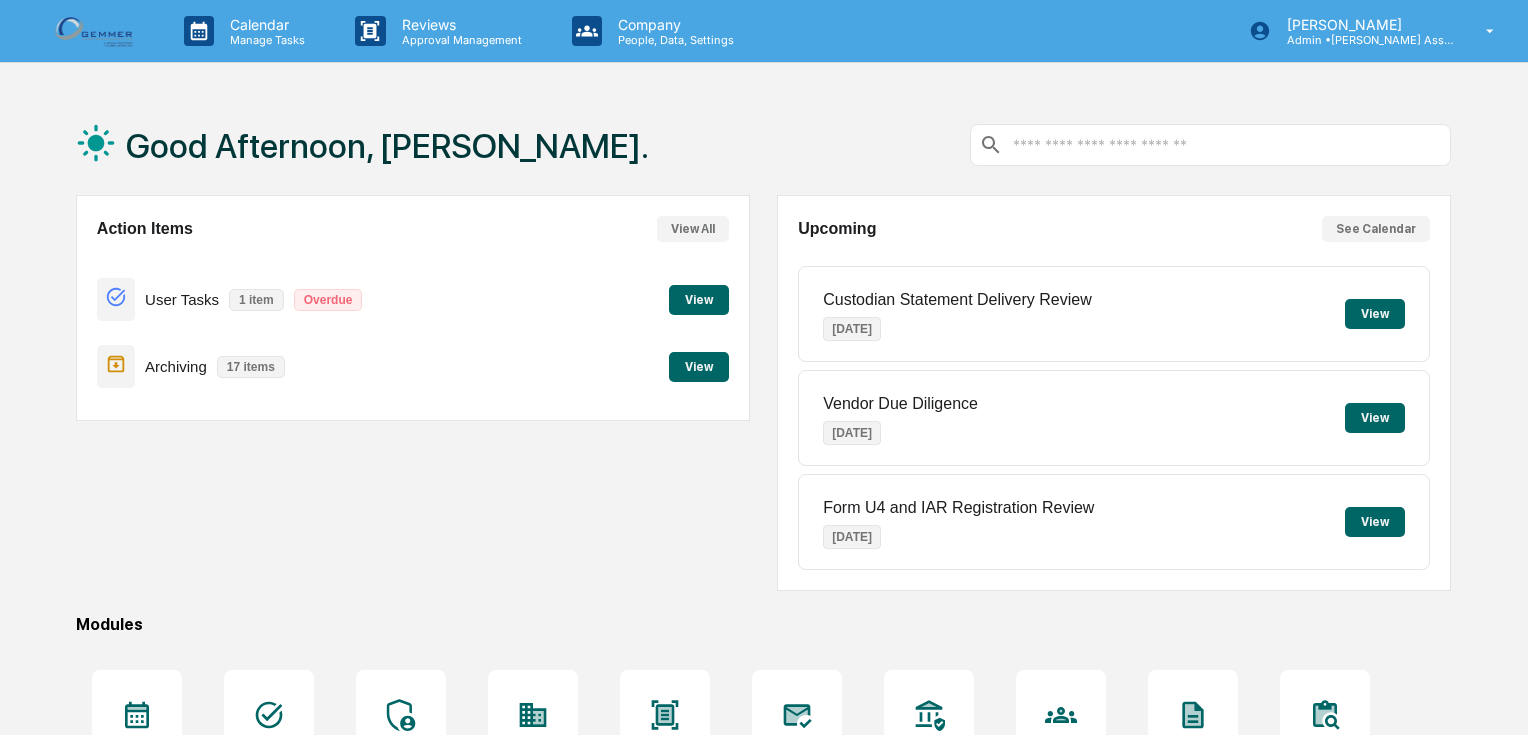 scroll, scrollTop: 0, scrollLeft: 0, axis: both 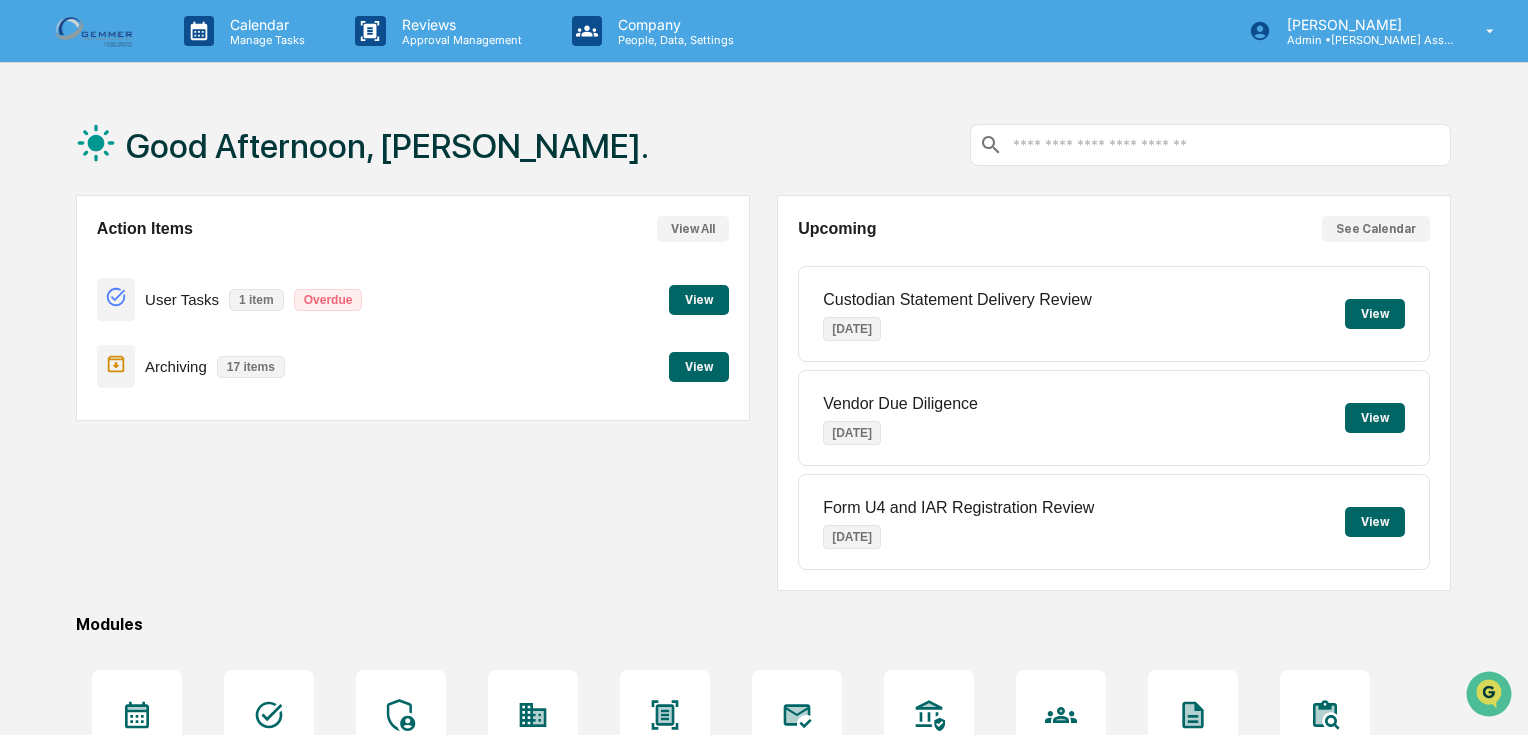 click on "View" at bounding box center [699, 300] 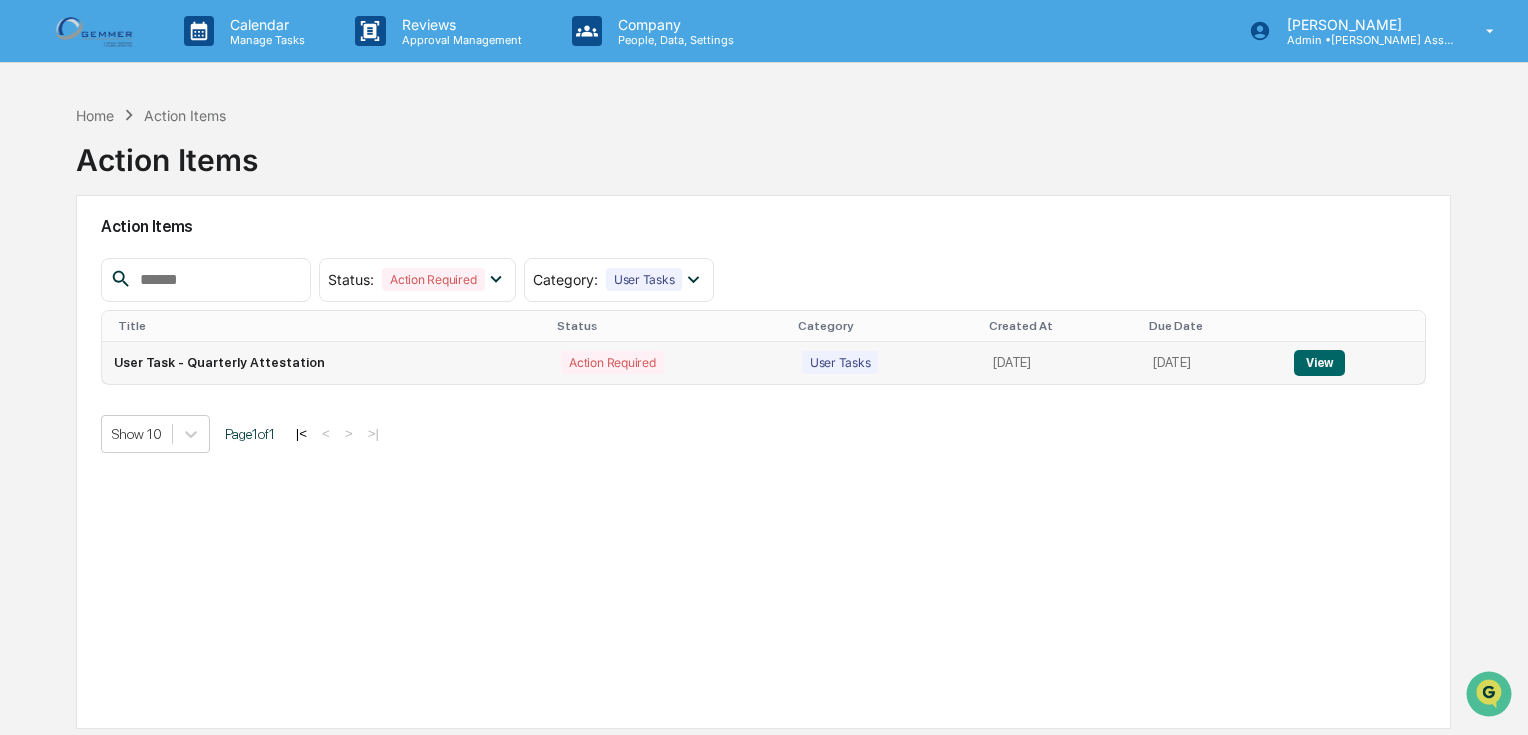 click on "View" at bounding box center [1319, 363] 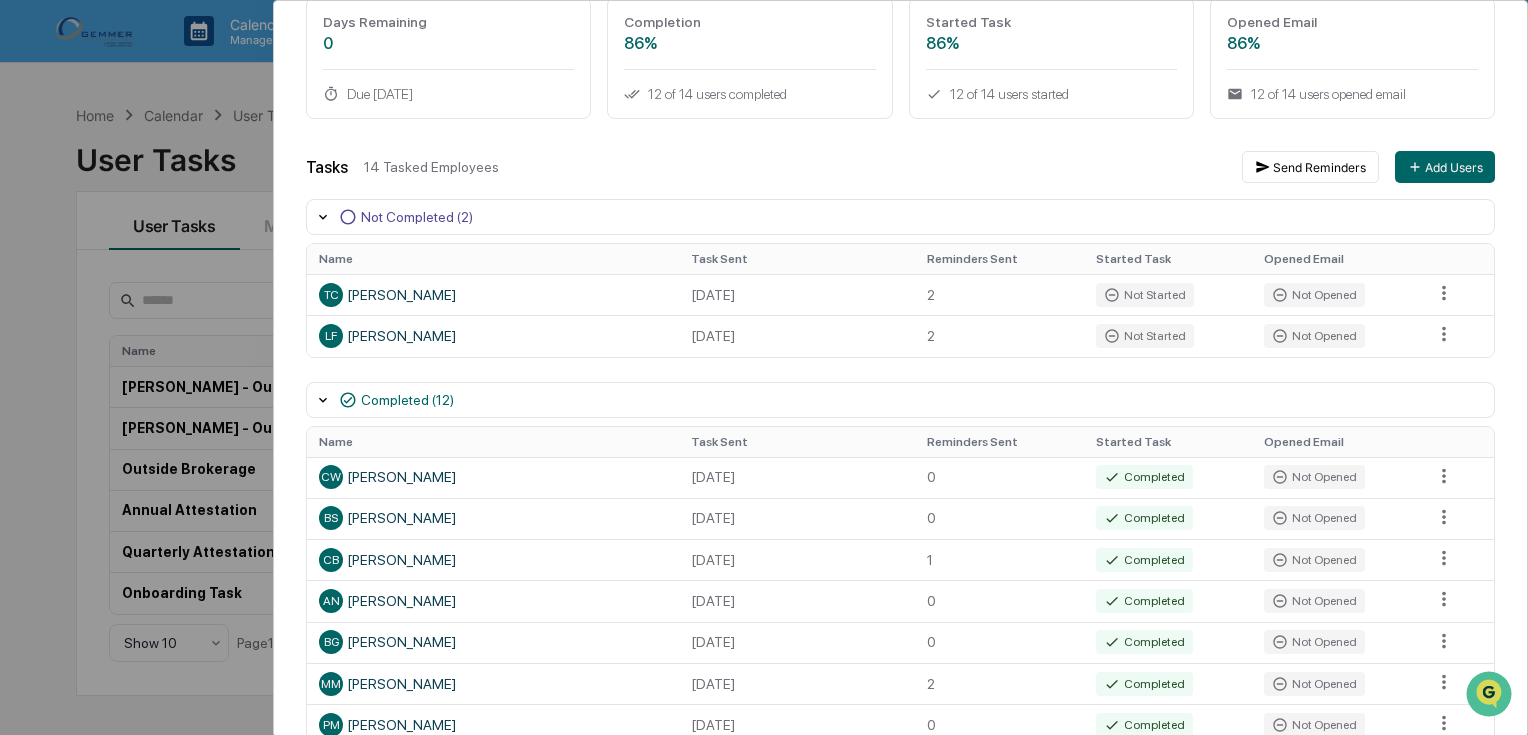 scroll, scrollTop: 160, scrollLeft: 0, axis: vertical 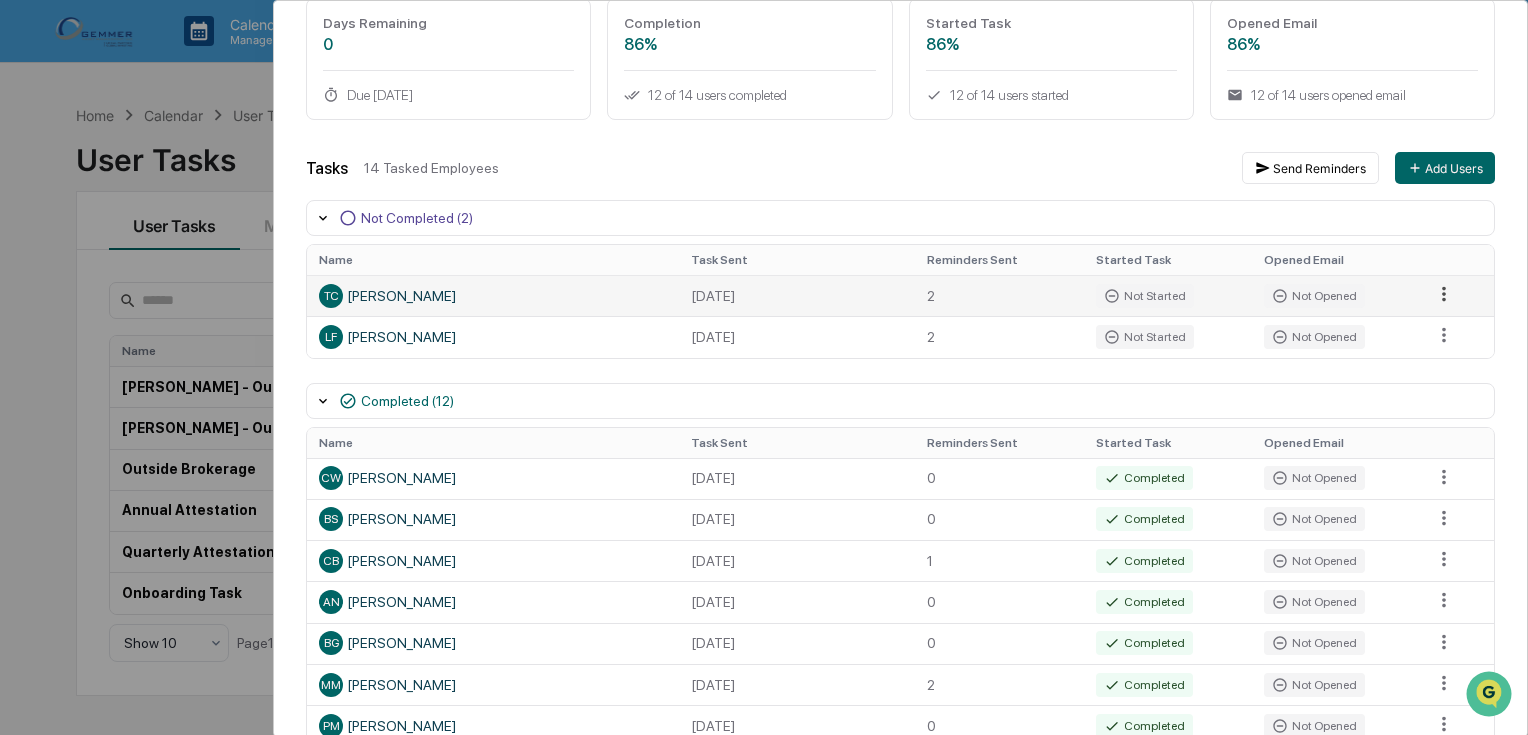 click on "Calendar Manage Tasks Reviews Approval Management Company People, Data, Settings Patti Mullin Admin •  Gemmer Asset Management Home Calendar User Tasks User Tasks User Tasks Modules All Statuses All Schedules Create New Task Name Assigned To Schedule Status Last Send Date Next Scheduled Send Date Brooke - Outside brokerage accounts Brooke - Link Brokerage Accounts  Onboarding Active None None Sheri - Outside brokerage account Sheri - Link Brokerage Accounts Task  Onboarding Active None None Outside Brokerage Sheri - Link Brokerage Accounts Task  Onboarding Active None None Annual Attestation Users   Annually Active None January 1, 2026 Quarterly Attestation Users   Quarterly In Progress June 30, 2025 September 30, 2025 Onboarding Task Users  One Time Closed March 18, 2025 None Show 10 Page  1  of  1 User Tasks Quarterly Attestation Task Details Quarterly Attestation In Progress Days Remaining 0 Due July 8, 2025 Completion 86% 12 of 14 users completed Started Task 86% 12 of 14 users started Opened Email 86%" at bounding box center [764, 367] 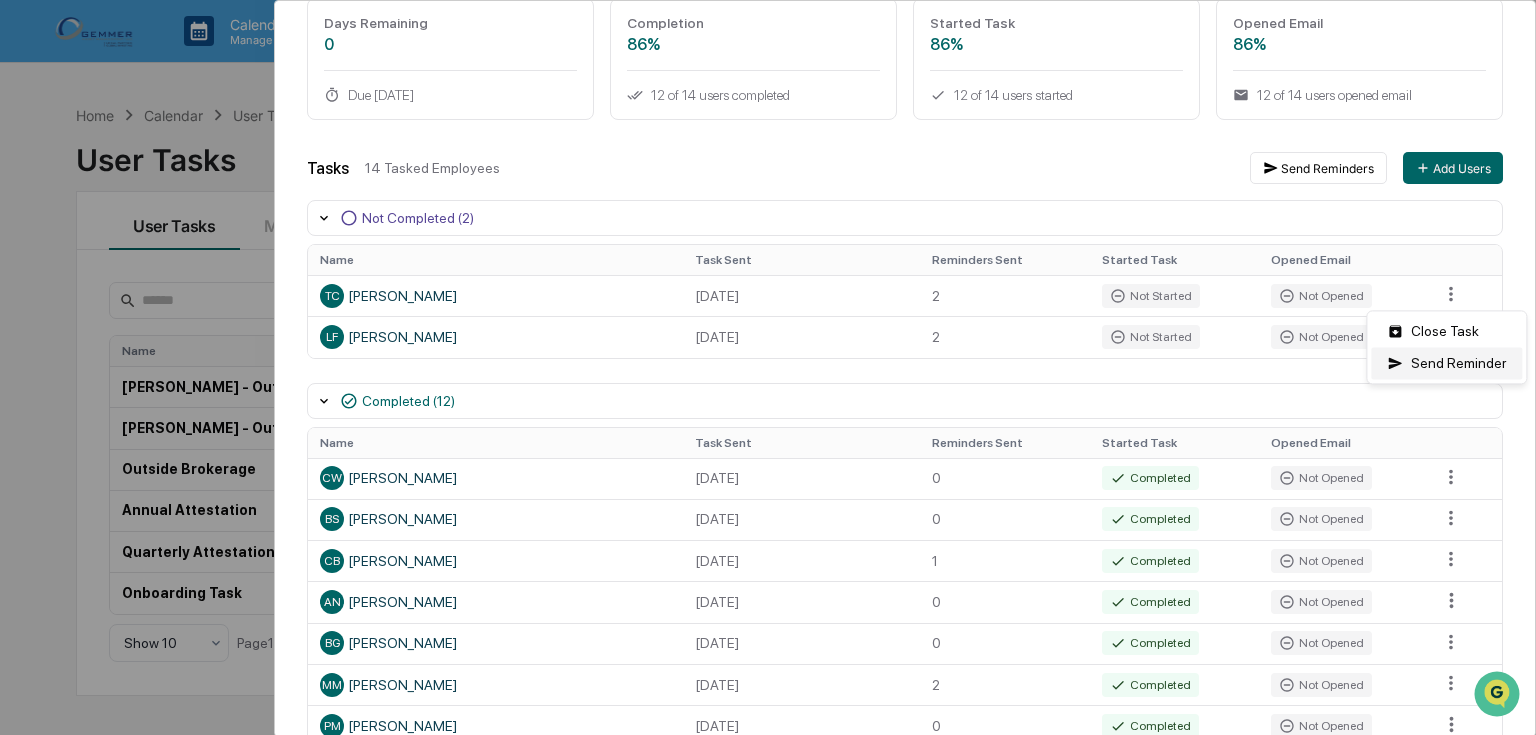 click on "Send Reminder" at bounding box center (1446, 363) 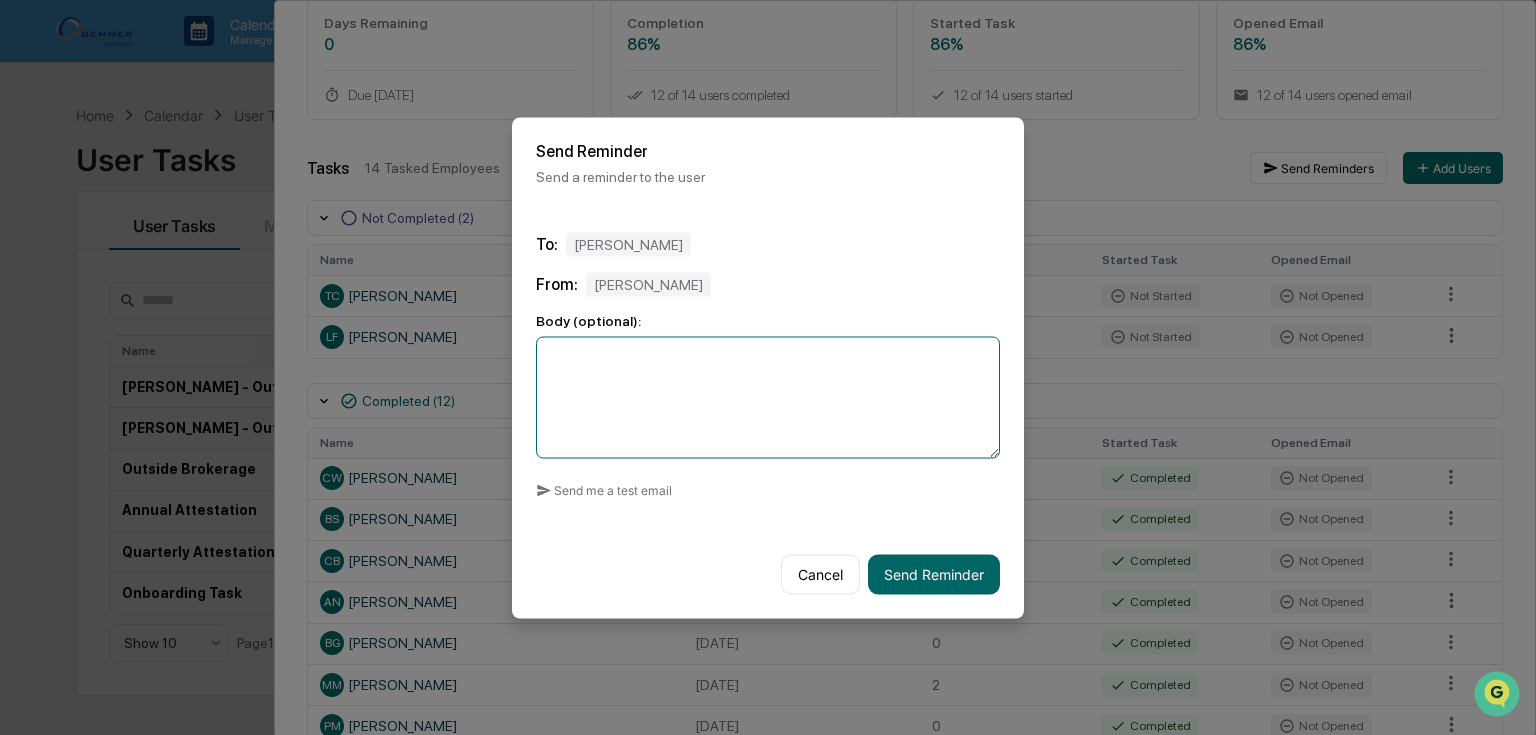 click at bounding box center (768, 397) 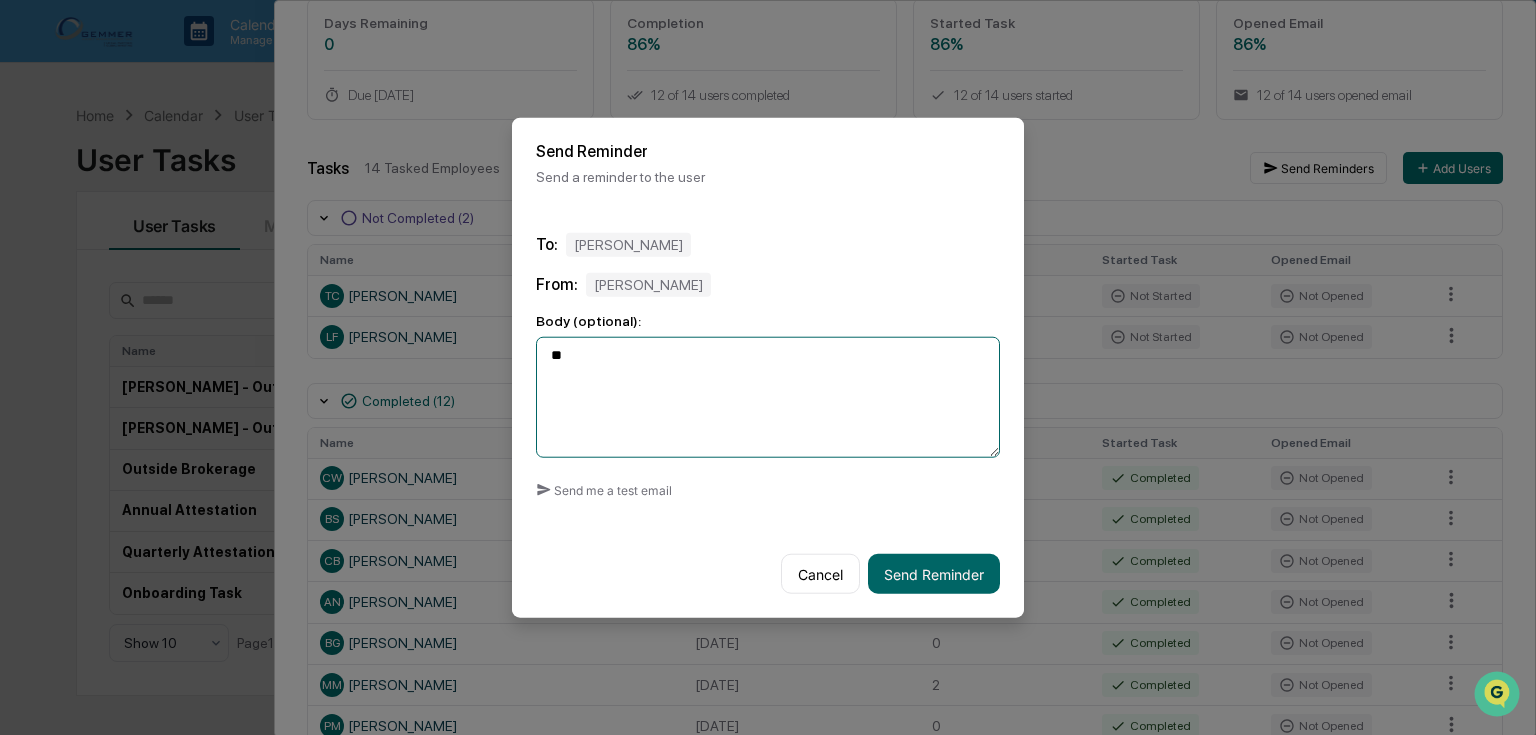 type on "*" 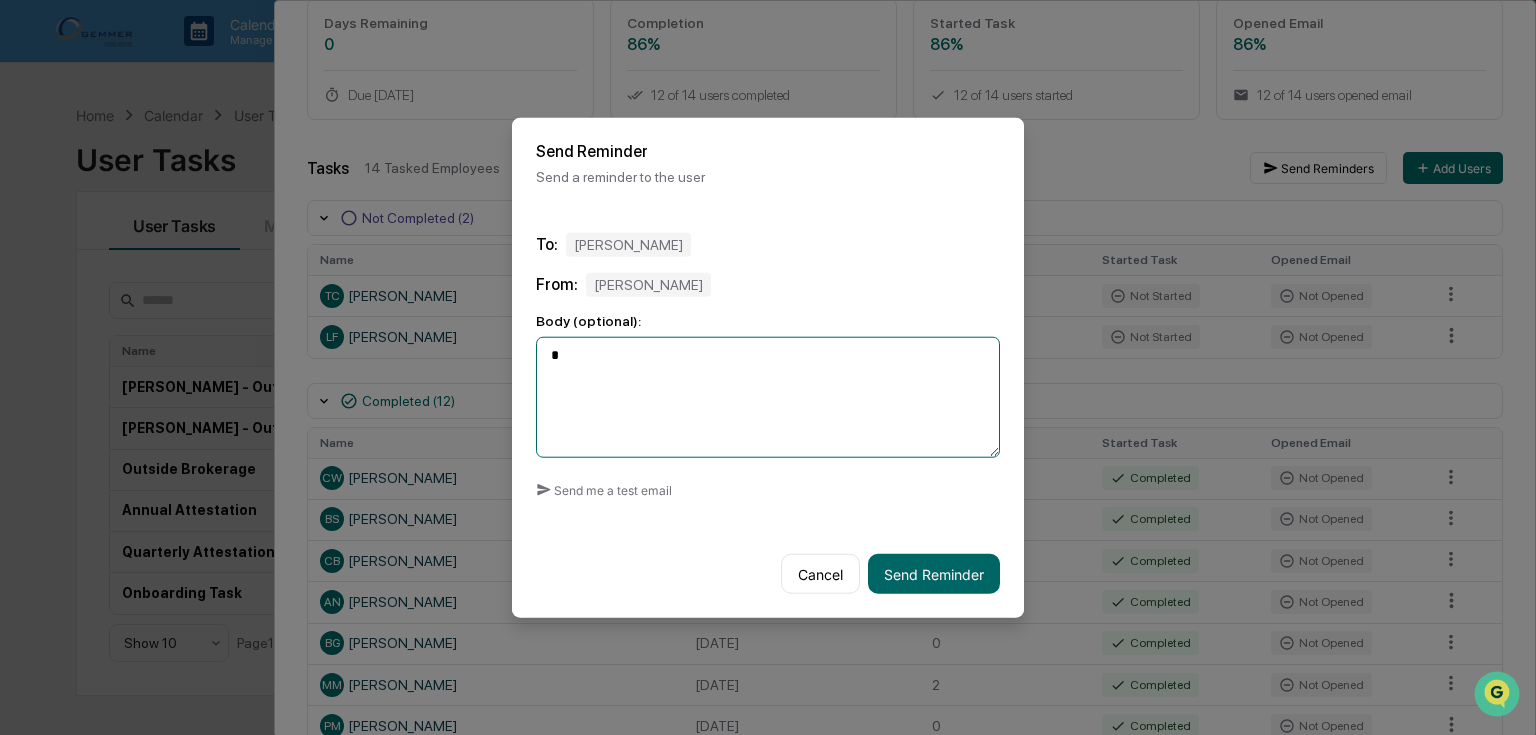 type 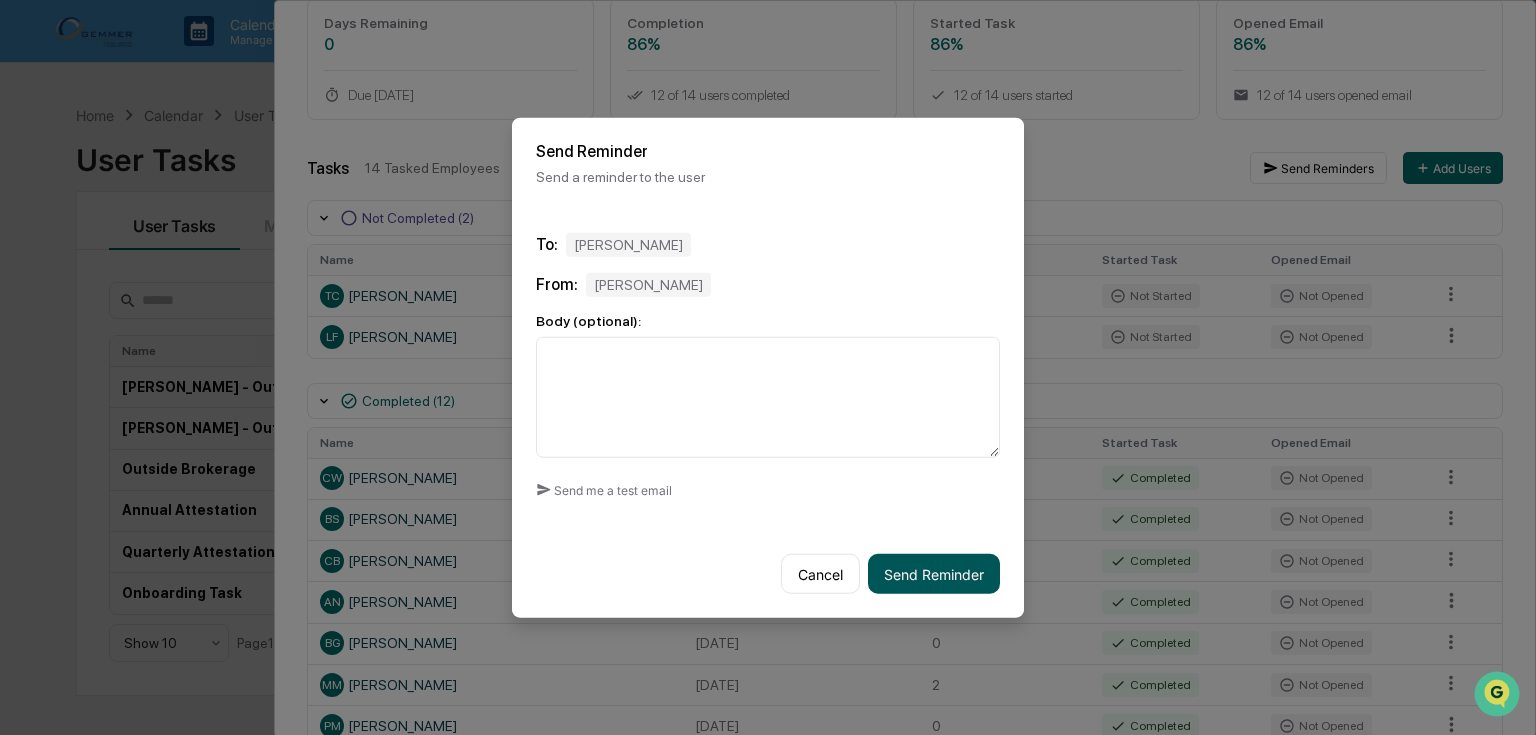 click on "Send Reminder" at bounding box center (934, 574) 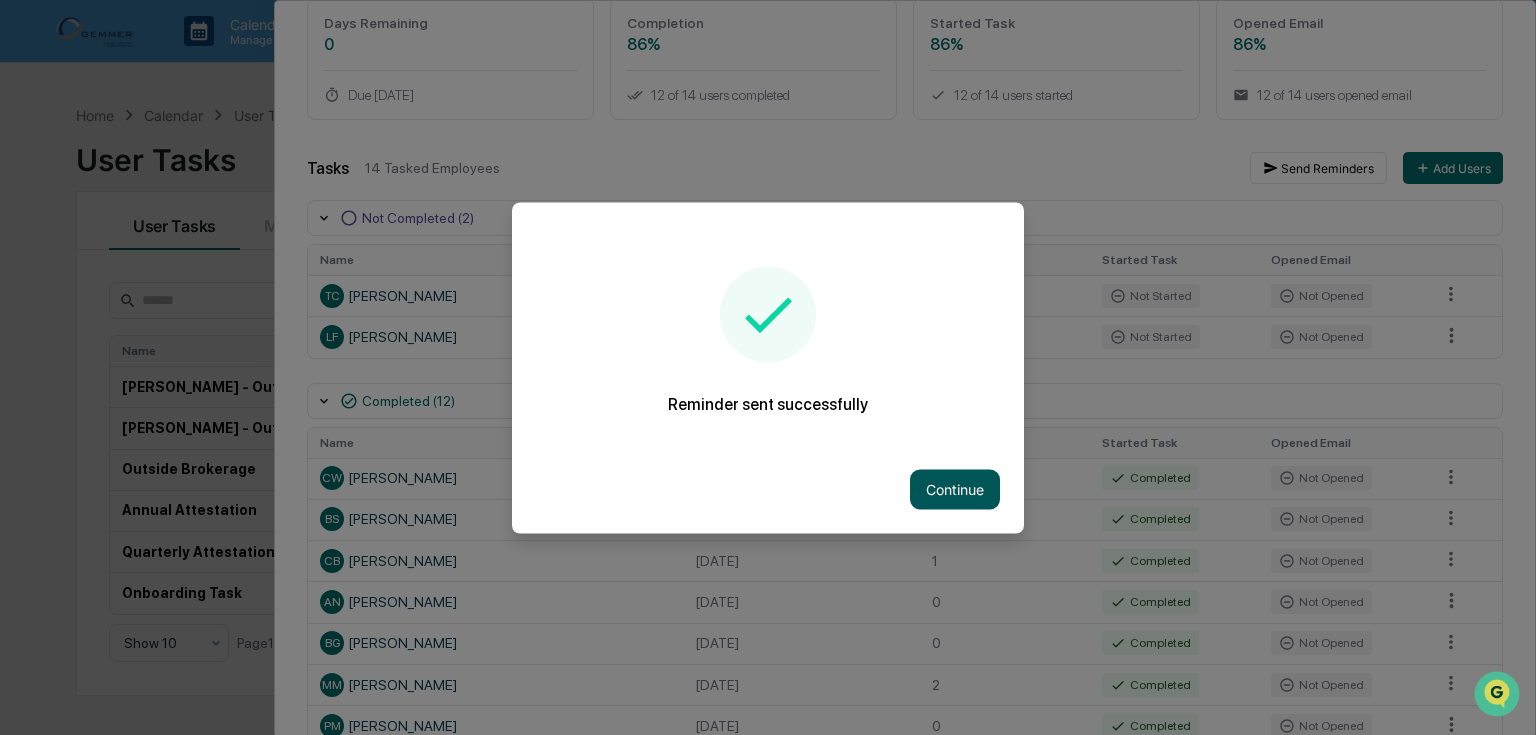 click on "Continue" at bounding box center [955, 489] 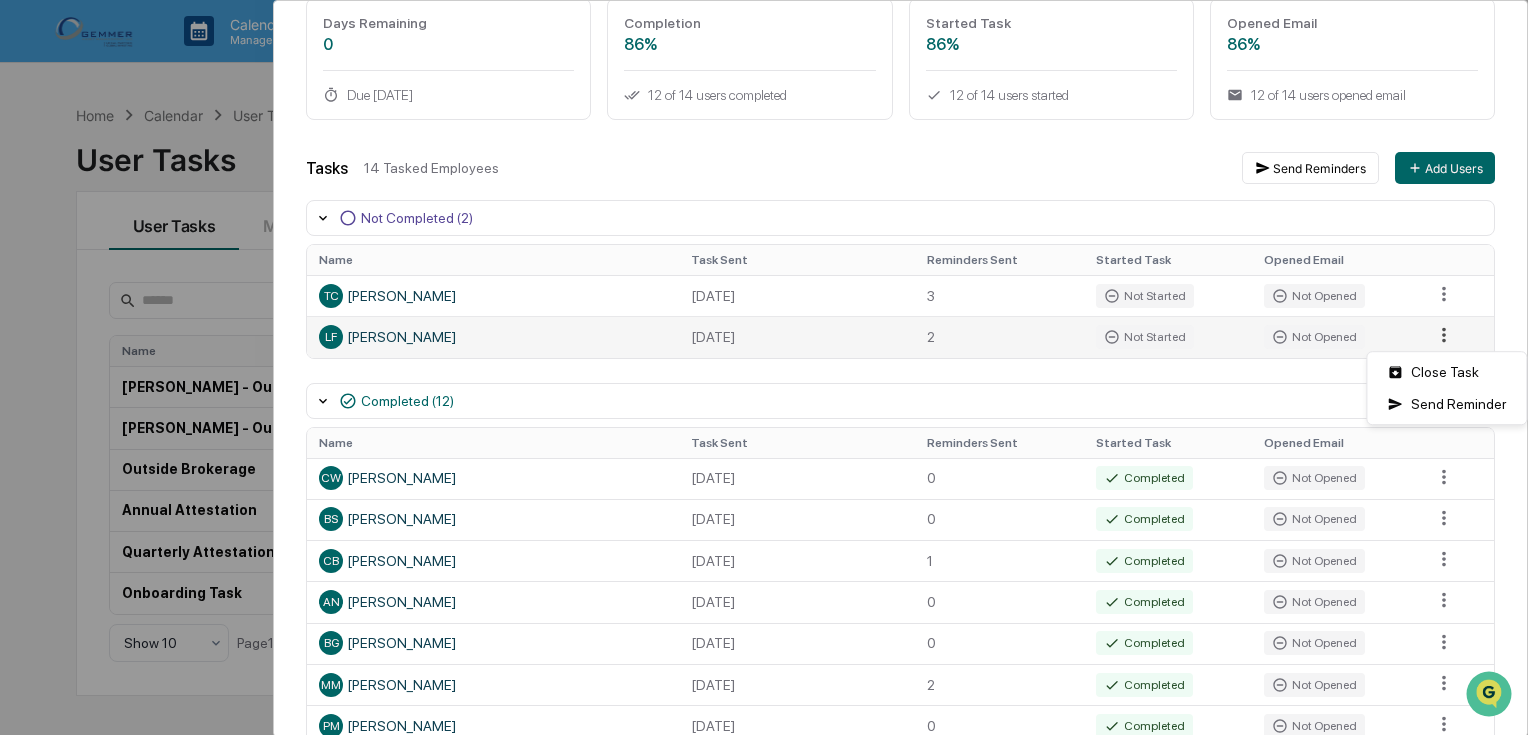 click on "Calendar Manage Tasks Reviews Approval Management Company People, Data, Settings Patti Mullin Admin •  Gemmer Asset Management Home Calendar User Tasks User Tasks User Tasks Modules All Statuses All Schedules Create New Task Name Assigned To Schedule Status Last Send Date Next Scheduled Send Date Brooke - Outside brokerage accounts Brooke - Link Brokerage Accounts  Onboarding Active None None Sheri - Outside brokerage account Sheri - Link Brokerage Accounts Task  Onboarding Active None None Outside Brokerage Sheri - Link Brokerage Accounts Task  Onboarding Active None None Annual Attestation Users   Annually Active None January 1, 2026 Quarterly Attestation Users   Quarterly In Progress June 30, 2025 September 30, 2025 Onboarding Task Users  One Time Closed March 18, 2025 None Show 10 Page  1  of  1 User Tasks Quarterly Attestation Task Details Quarterly Attestation In Progress Days Remaining 0 Due July 8, 2025 Completion 86% 12 of 14 users completed Started Task 86% 12 of 14 users started Opened Email 86%" at bounding box center (764, 367) 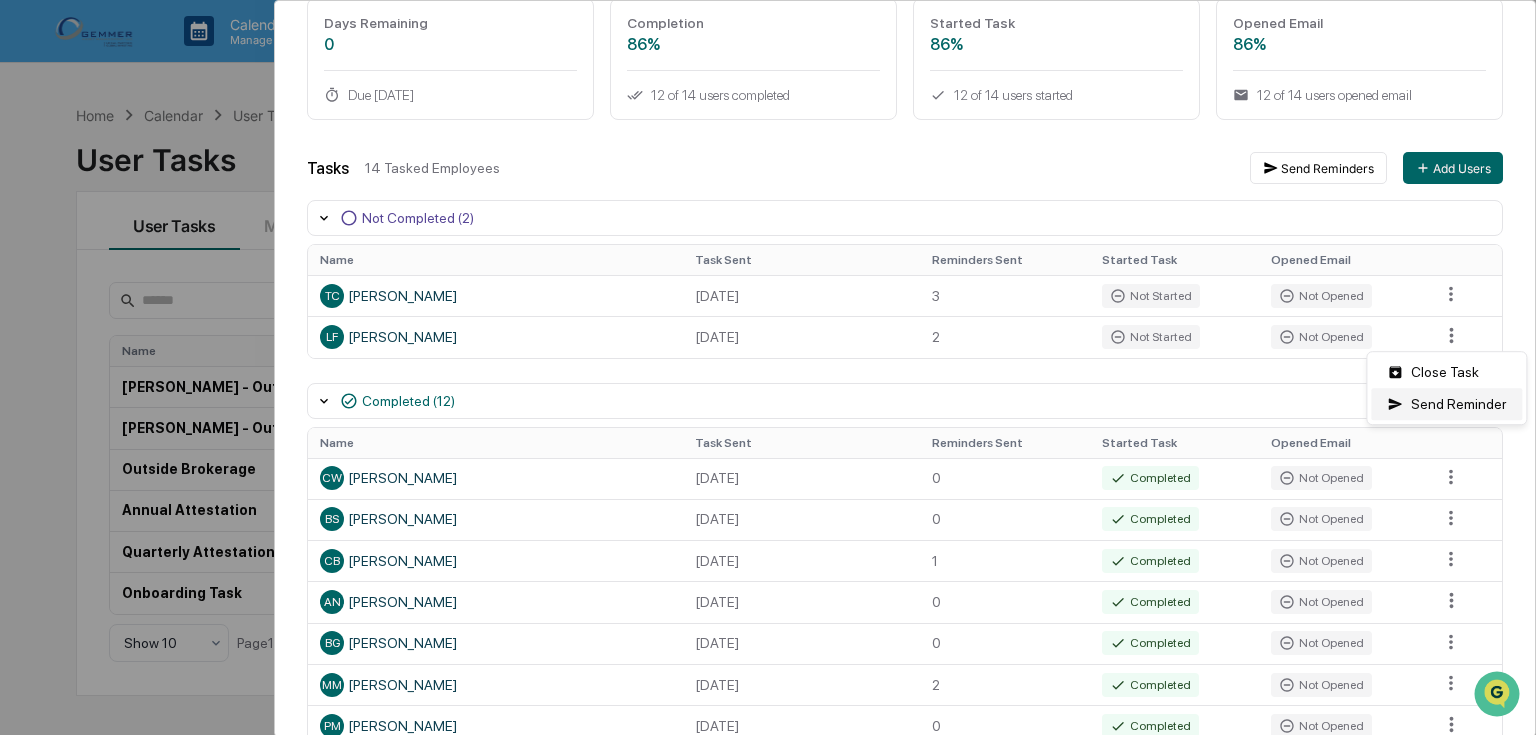 click on "Send Reminder" at bounding box center (1446, 404) 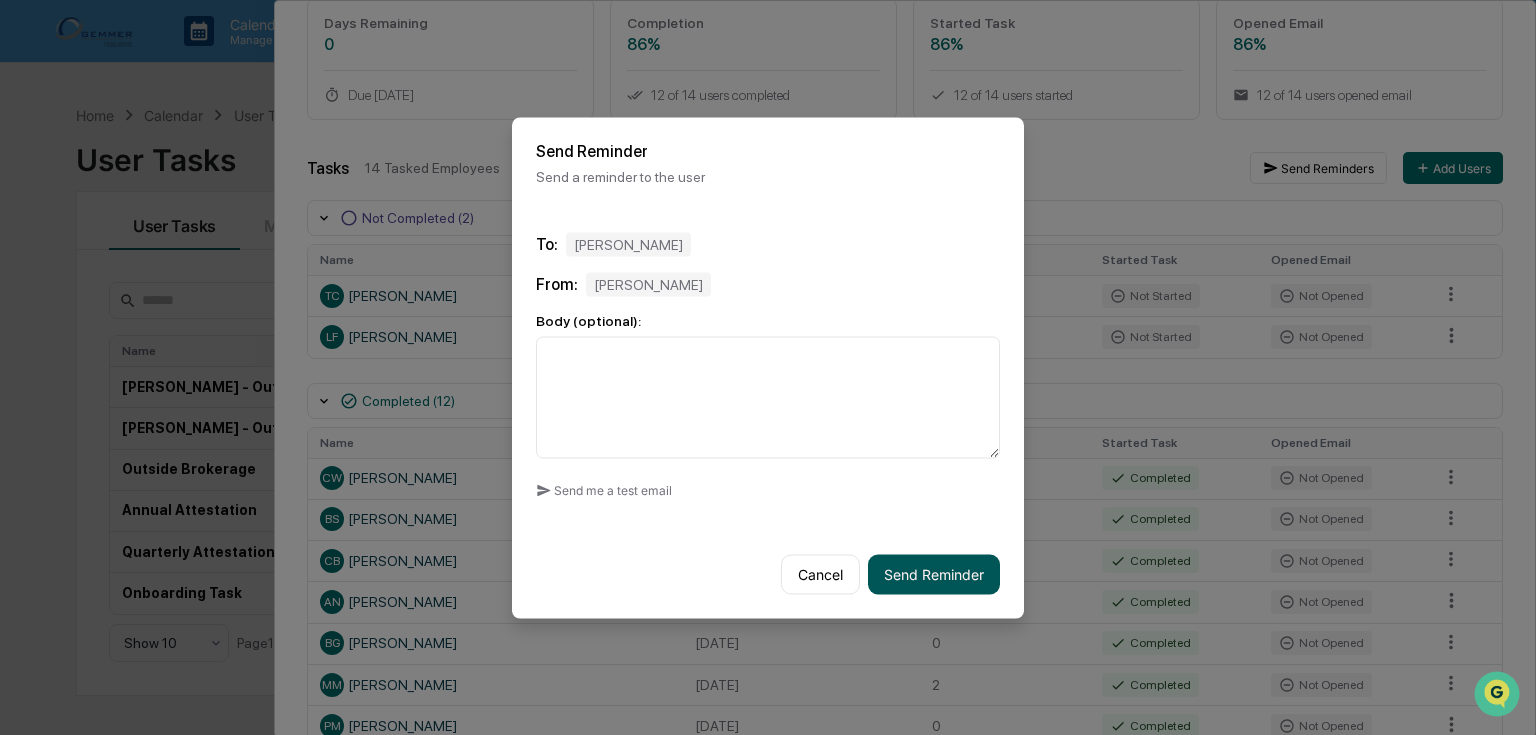 click on "Send Reminder" at bounding box center [934, 574] 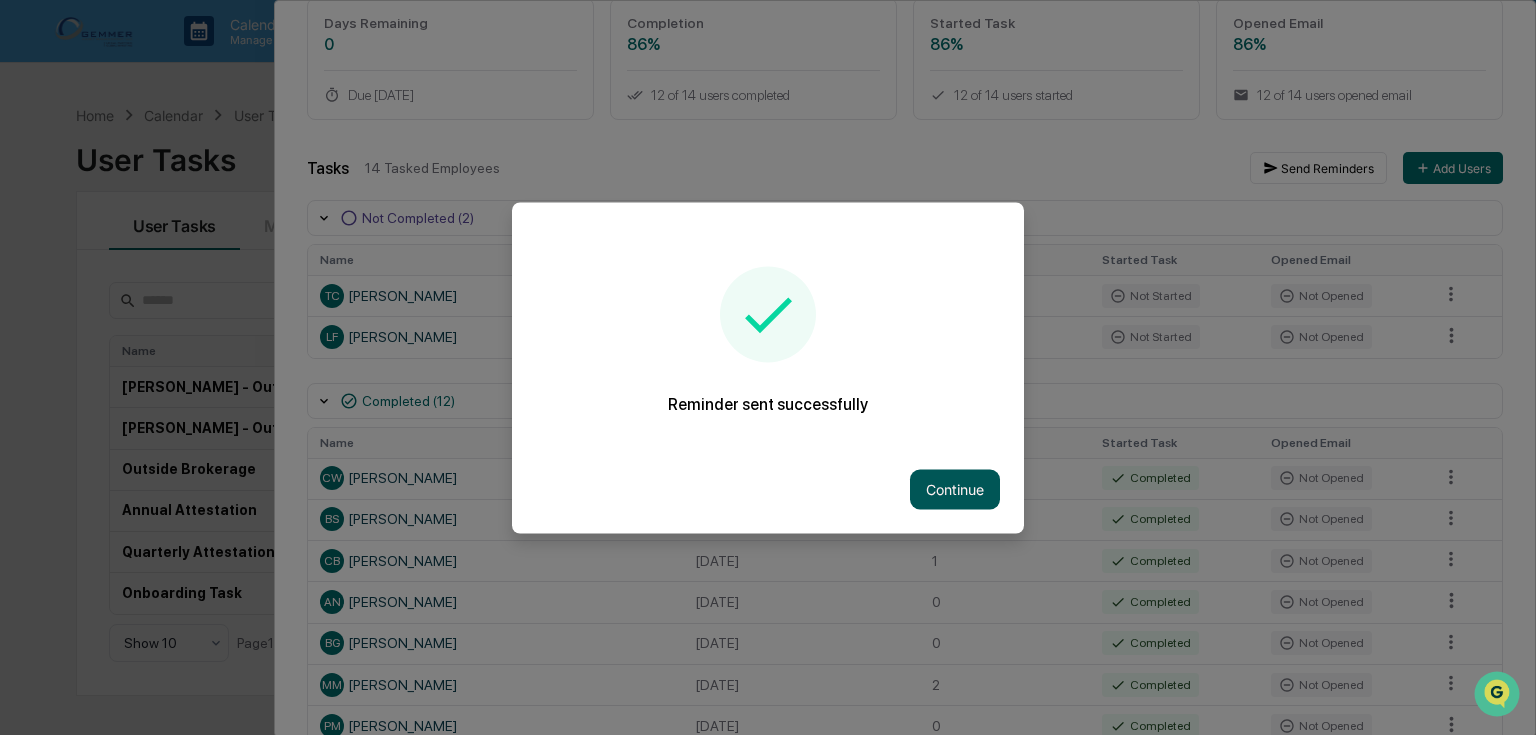 click on "Continue" at bounding box center (955, 489) 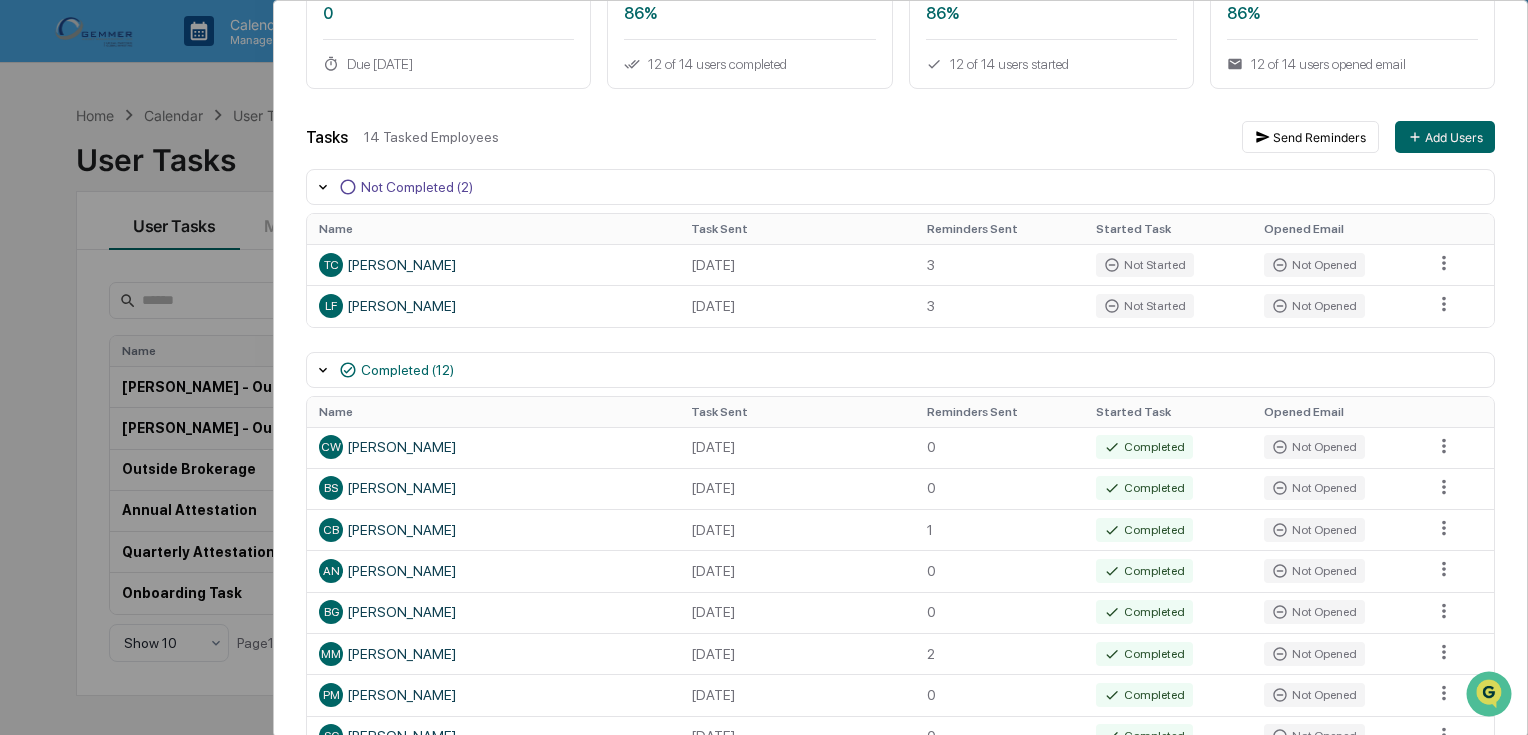 scroll, scrollTop: 0, scrollLeft: 0, axis: both 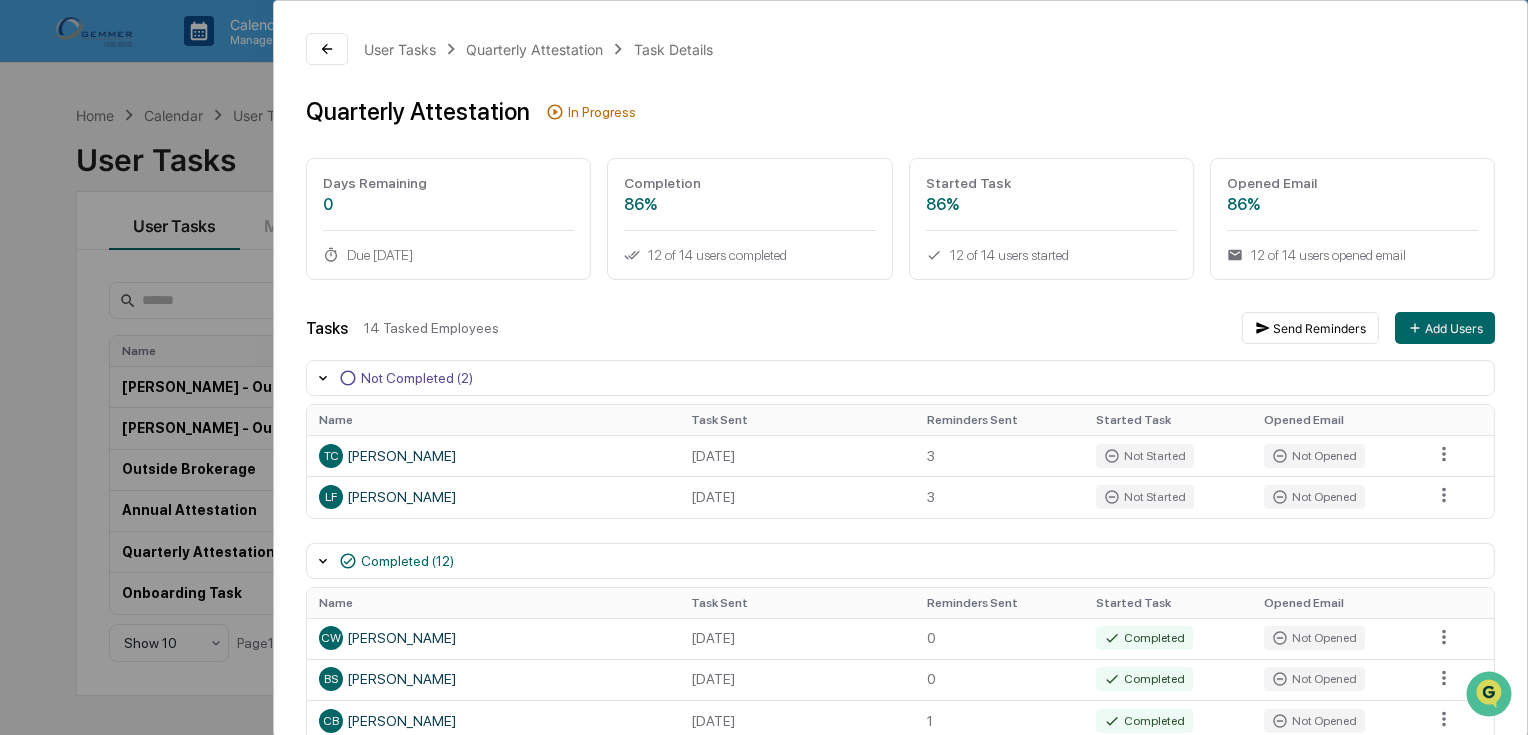 click on "User Tasks Quarterly Attestation Task Details Quarterly Attestation In Progress Days Remaining 0 Due July 8, 2025 Completion 86% 12 of 14 users completed Started Task 86% 12 of 14 users started Opened Email 86% 12 of 14 users opened email Tasks 14 Tasked Employees Send Reminders Add Users Not Completed (2) Name Task Sent Reminders Sent Started Task Opened Email TC Timothy Corriero July 1, 2025 3 Not Started Not Opened LF Lexie Forster July 1, 2025 3 Not Started Not Opened Completed (12) Name Task Sent Reminders Sent Started Task Opened Email CW Catherine Wright July 1, 2025 0 Completed Not Opened BS Brooke Skidmore July 1, 2025 0 Completed Not Opened CB Charles Blankley July 1, 2025 1 Completed Not Opened AN Anna Ng July 1, 2025 0 Completed Not Opened BG Brian Gemmer July 1, 2025 0 Completed Not Opened MM Michael Mischler July 1, 2025 2 Completed Not Opened PM Patti Mullin July 1, 2025 0 Completed Not Opened SG Scott Gemmer July 1, 2025 0 Completed Not Opened AW Angela Wright July 1, 2025 0 Completed VL 2 SR" at bounding box center [900, 603] 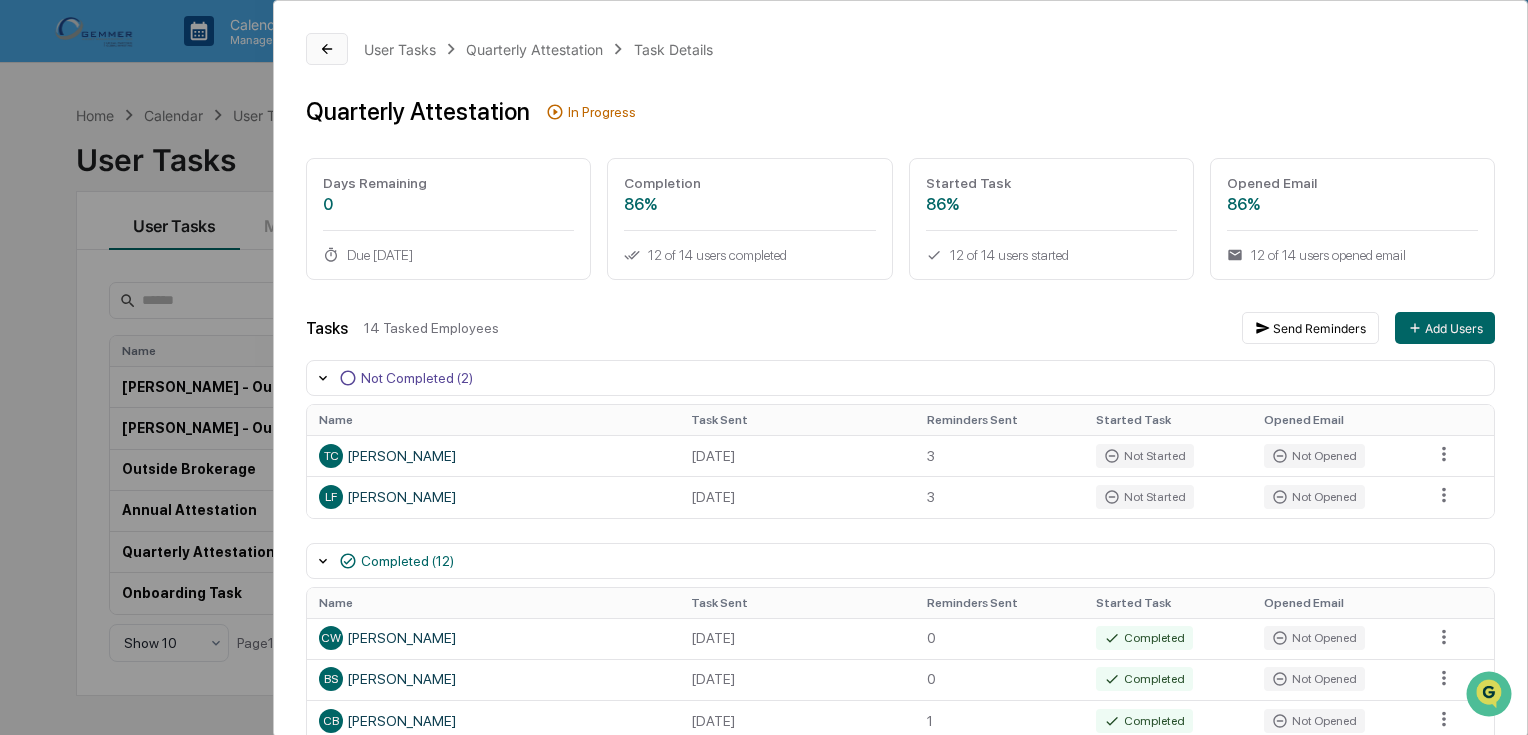 click 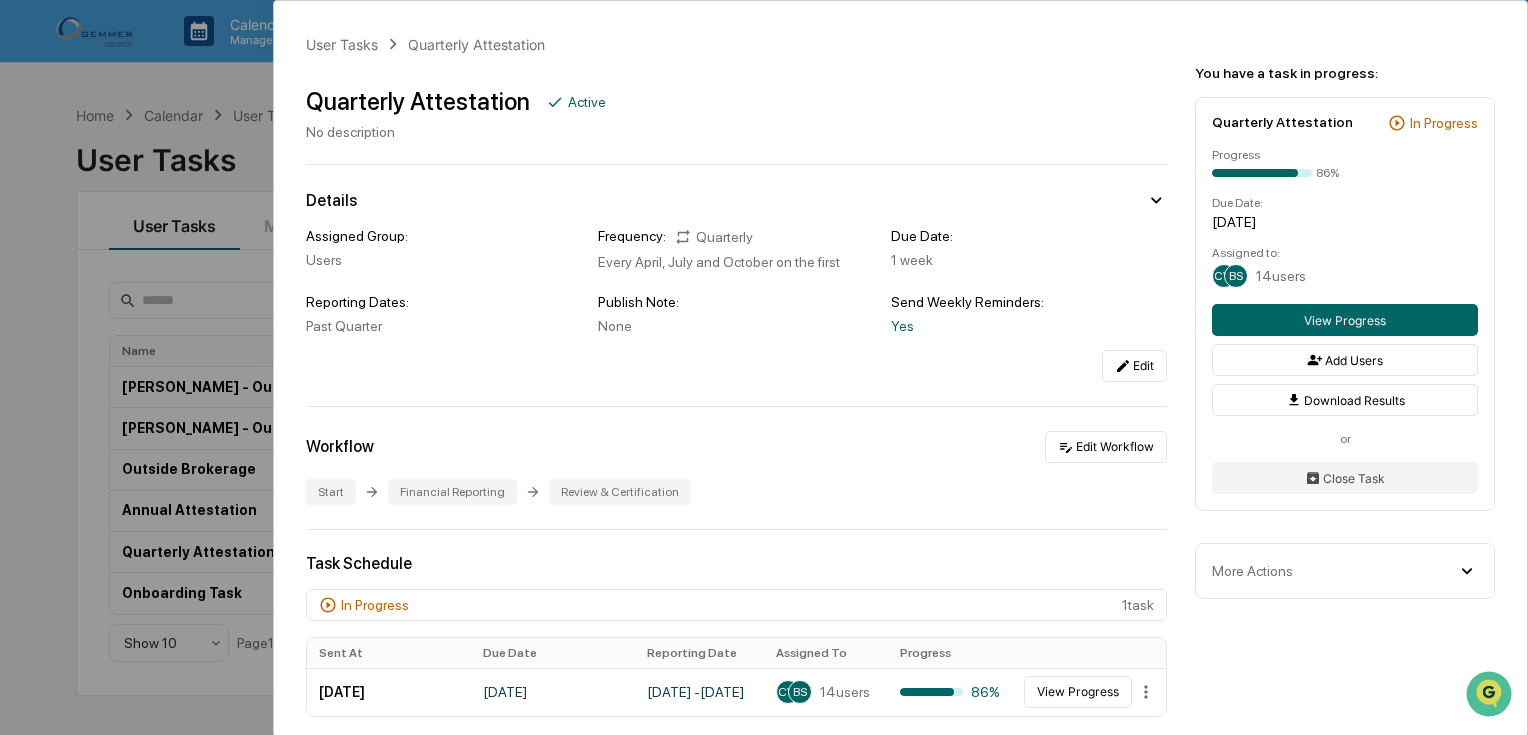 click on "User Tasks Quarterly Attestation Quarterly Attestation Active No description Details Assigned Group:  Users Frequency:    Quarterly Every April, July and October on the first Due Date:  1 week Reporting Dates:  Past Quarter Publish Note:  None Send Weekly Reminders:  Yes Edit Workflow Edit Workflow Start Financial Reporting Review & Certification Task Schedule In Progress   1  task Sent At Due Date Reporting Date Assigned To Progress July 1, 2025 July 8, 2025 April 1, 2025   -  June 30, 2025 CW BS 14  users 86% View Progress Scheduled   7  task s Scheduled Due Date Reporting Date Assigned To October 1, 2025 October 8, 2025 July 1, 2025  -   September 30, 2025 SG BG 14  users April 1, 2026 April 8, 2026 January 1, 2026  -   March 31, 2026 SG BG 14  users July 1, 2026 July 8, 2026 April 1, 2026  -   June 30, 2026 SG BG 14  users Show 3 Page  1  of  3 Done   1  task Sent At Due Date Reporting Date Assigned To Progress April 1, 2025 April 8, 2025 January 1, 2025   -  March 31, 2025 AR SR 14  users 0% View VL VL 1" at bounding box center [764, 367] 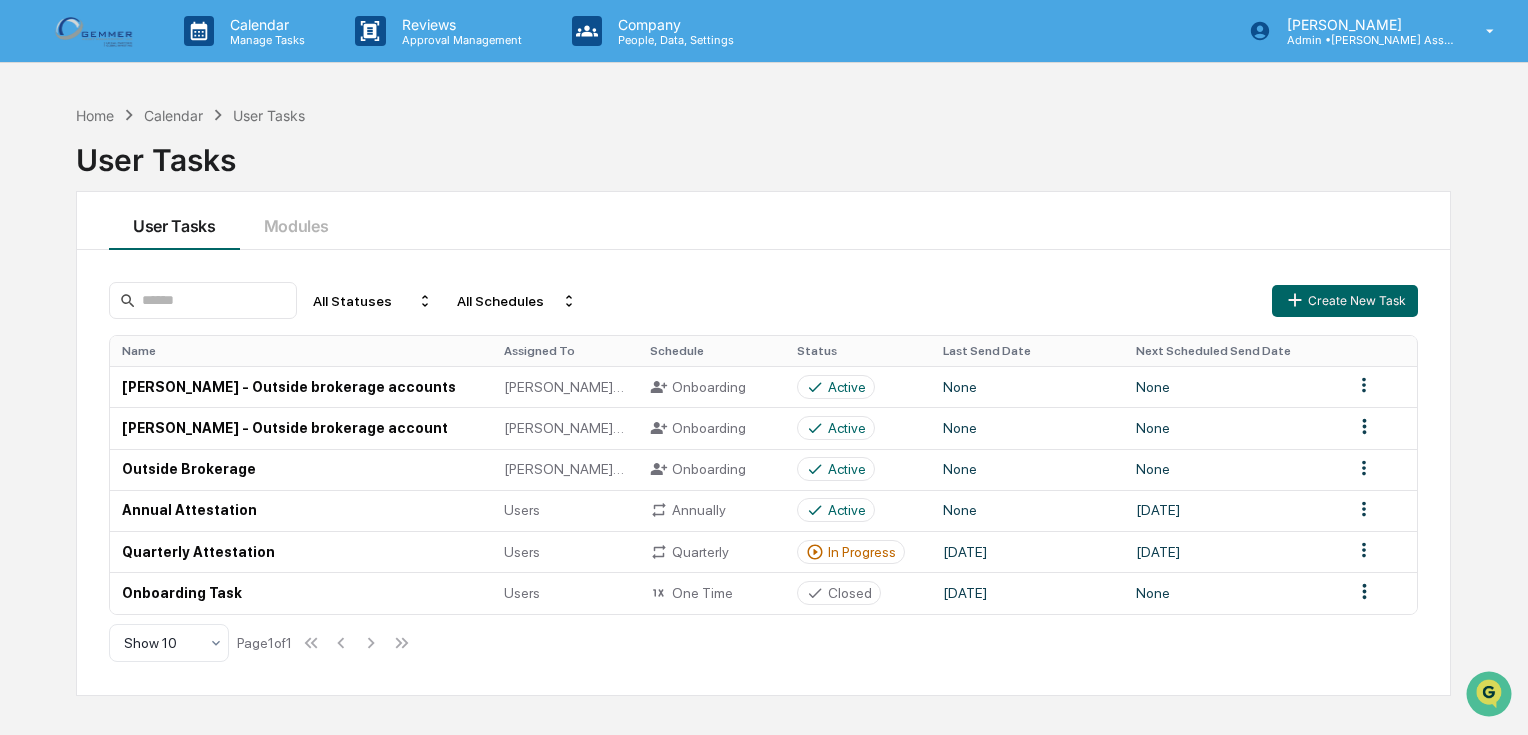 click on "Home Calendar User Tasks" at bounding box center [191, 115] 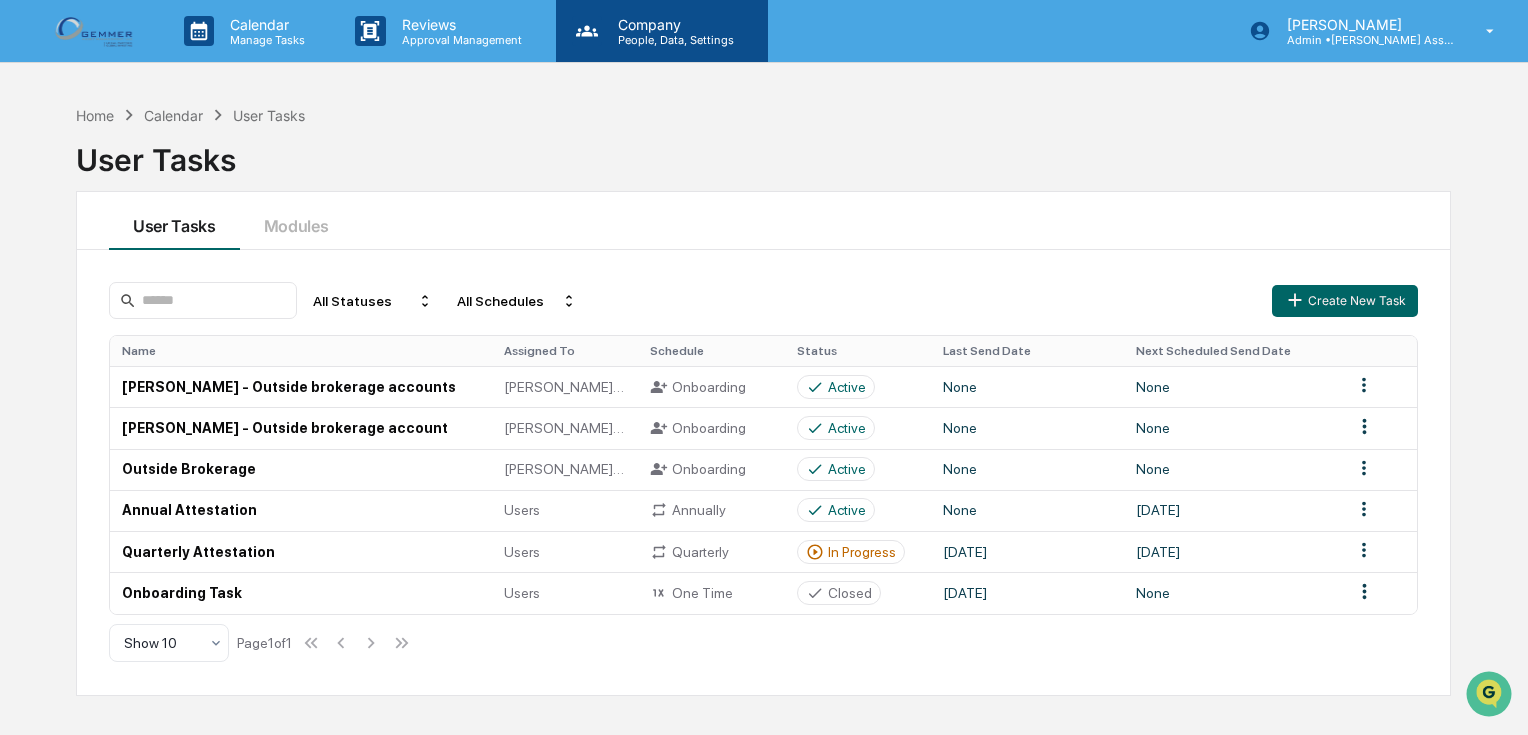 click on "People, Data, Settings" at bounding box center (673, 40) 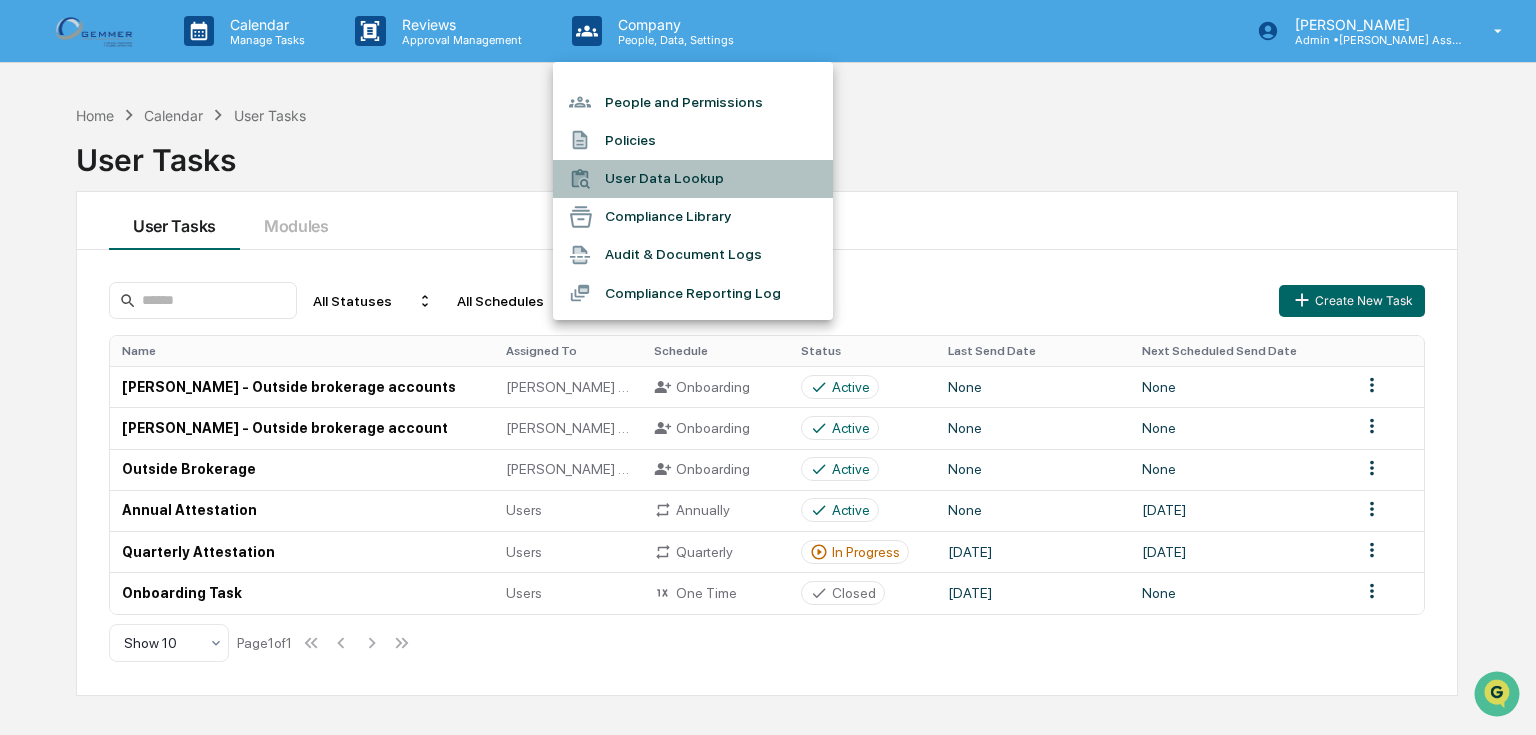 click on "User Data Lookup" at bounding box center (693, 179) 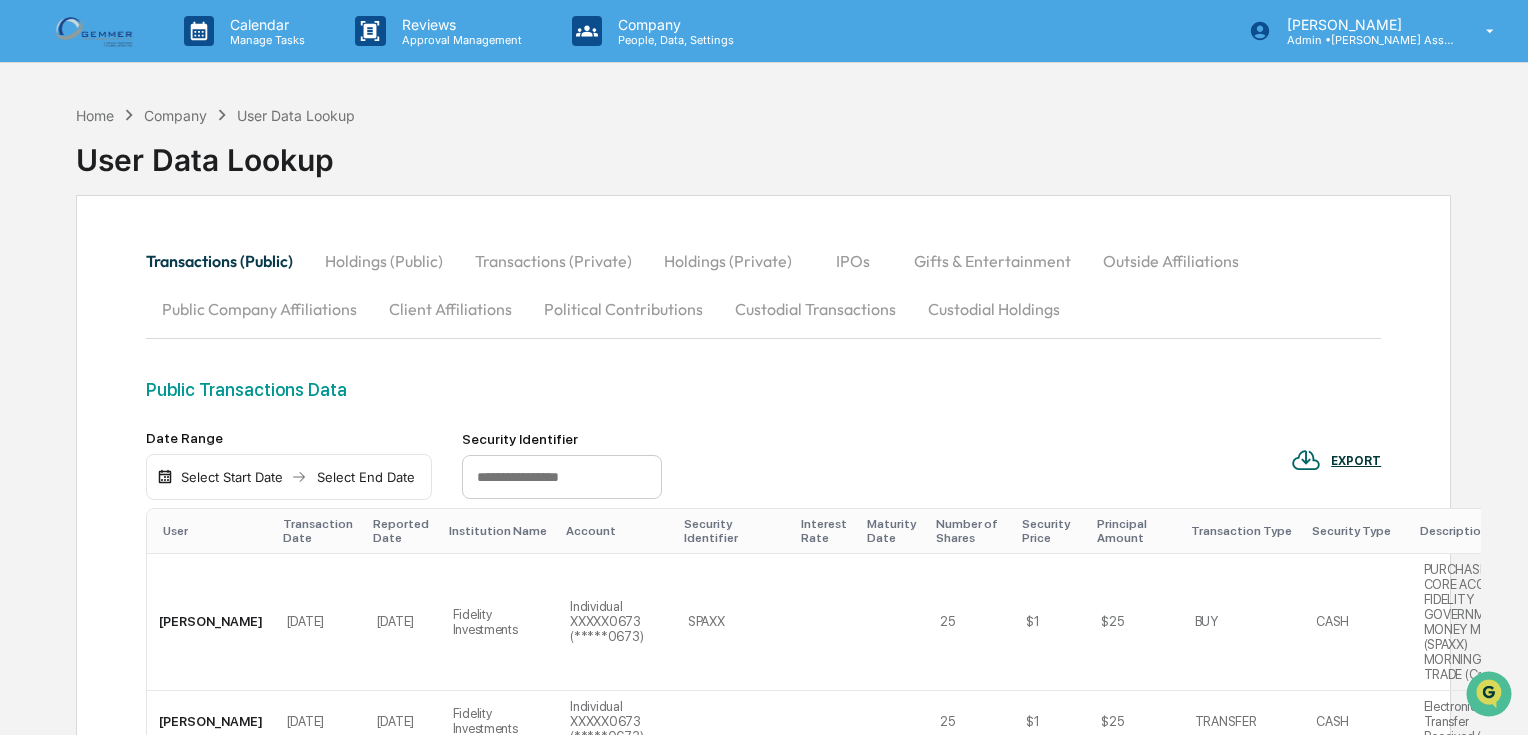 click at bounding box center [96, 30] 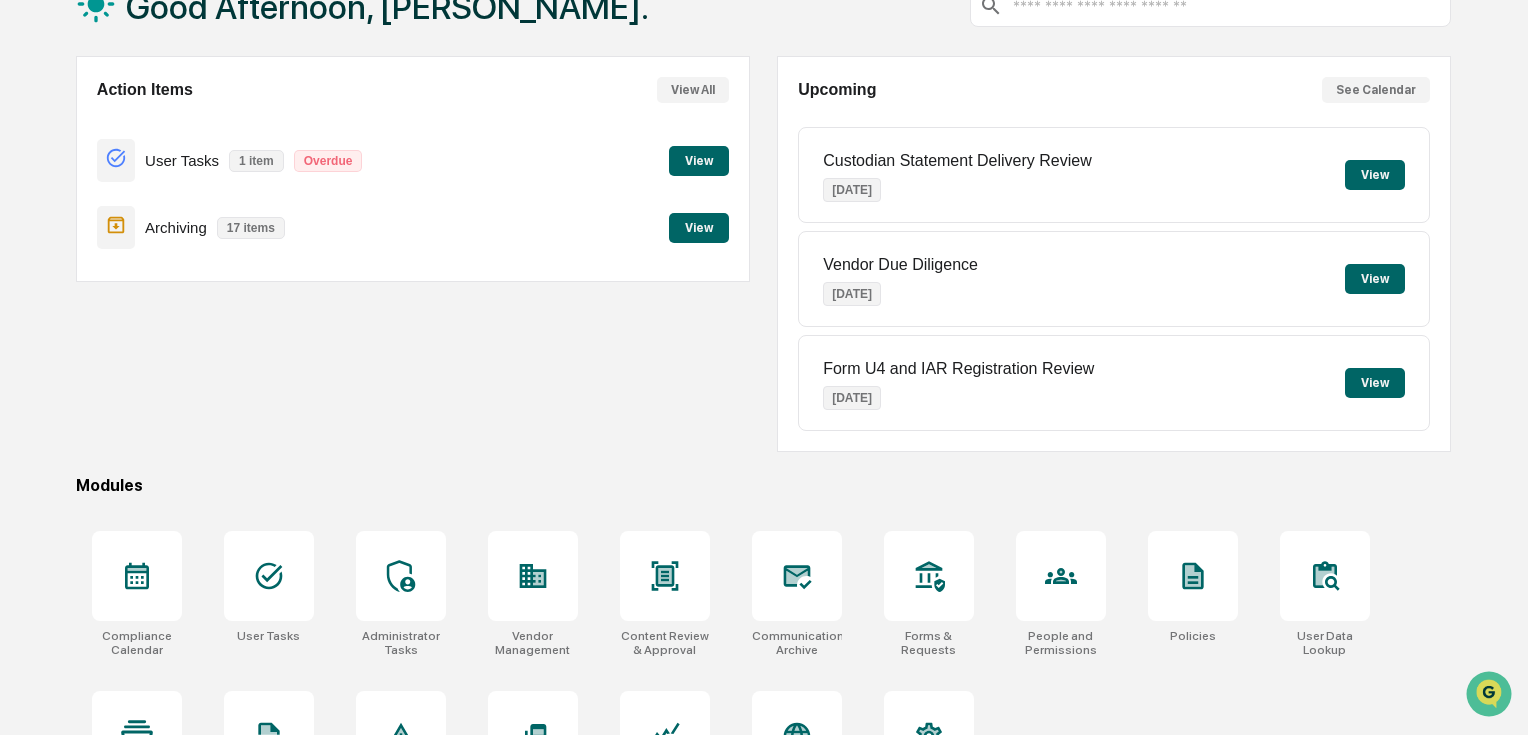 scroll, scrollTop: 232, scrollLeft: 0, axis: vertical 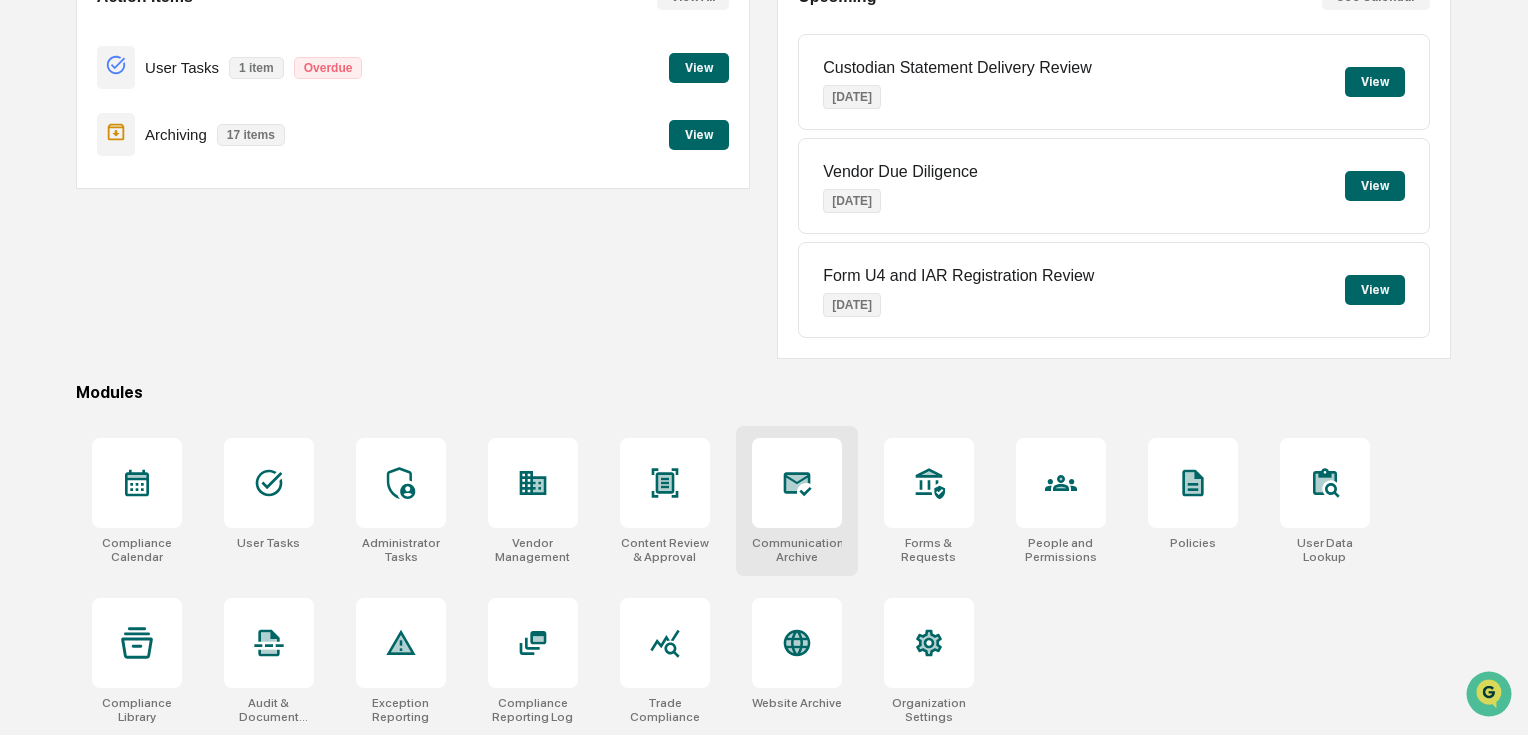 click at bounding box center [797, 483] 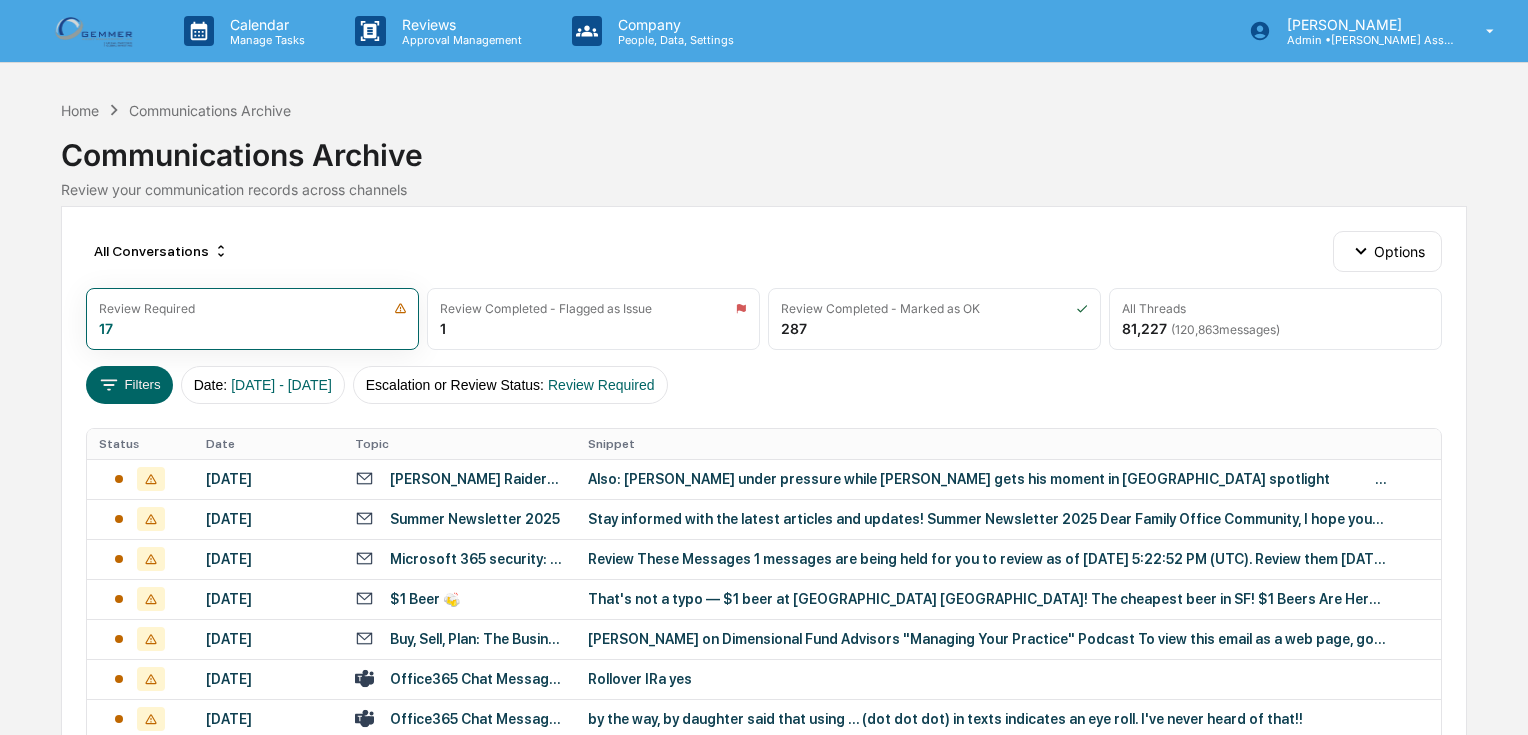scroll, scrollTop: 0, scrollLeft: 0, axis: both 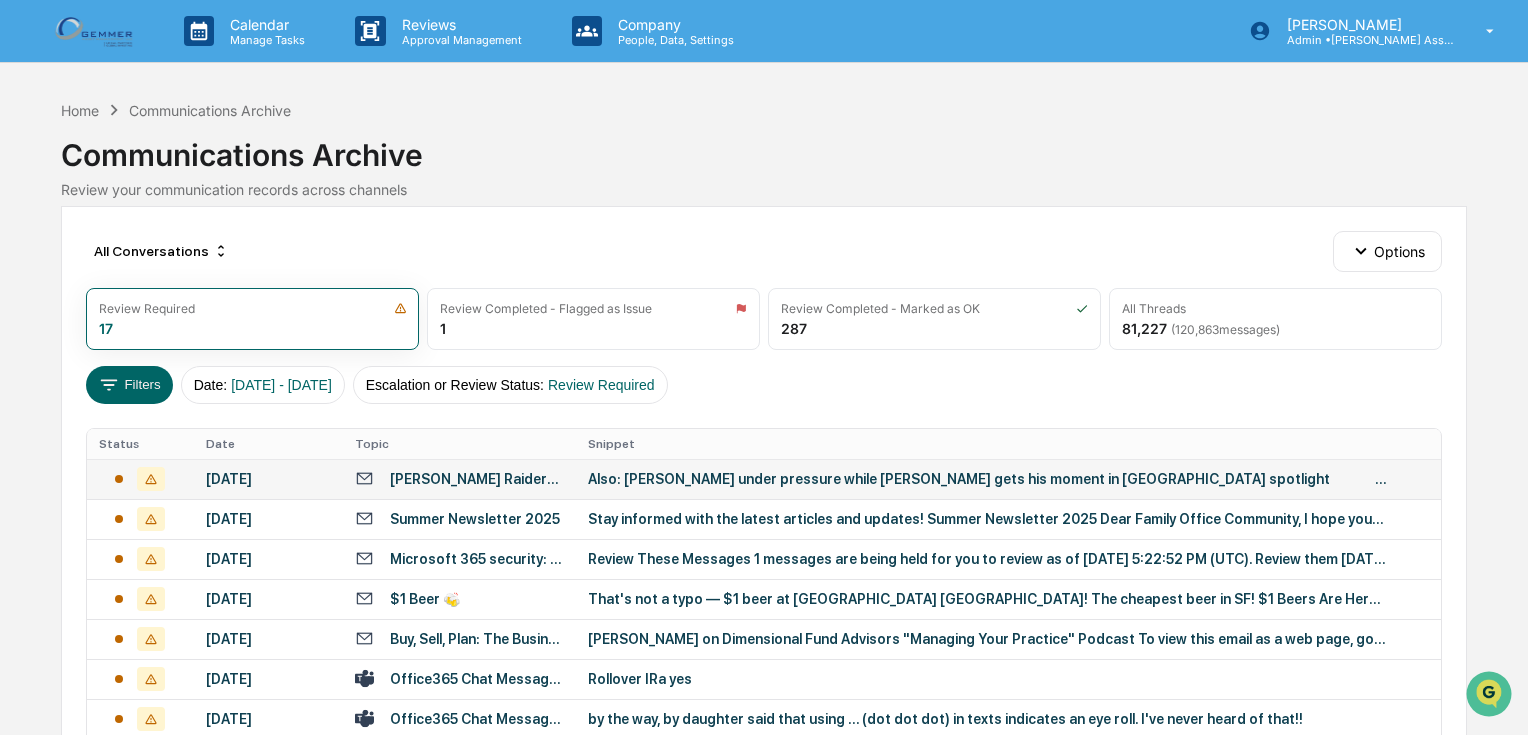 click on "Also: [PERSON_NAME] under pressure while [PERSON_NAME] gets his moment in [GEOGRAPHIC_DATA] spotlight  ‌ ‌ ‌ ‌ ‌ ‌ ‌ ‌ ‌ ‌ ‌ ‌ ‌ ‌ ‌ ‌ ‌ ‌ ‌ ‌ ‌ ‌ ‌ ‌ ‌ ‌ ‌ ‌ ‌ ‌ ‌ ‌ ‌ ‌ ‌ ‌ ‌ ‌ ‌ ‌ ‌ ‌ ‌ ‌ ‌ ‌ ‌ ‌ ‌ ‌ ‌ ‌ ‌ ‌ ‌ ‌..." at bounding box center (988, 479) 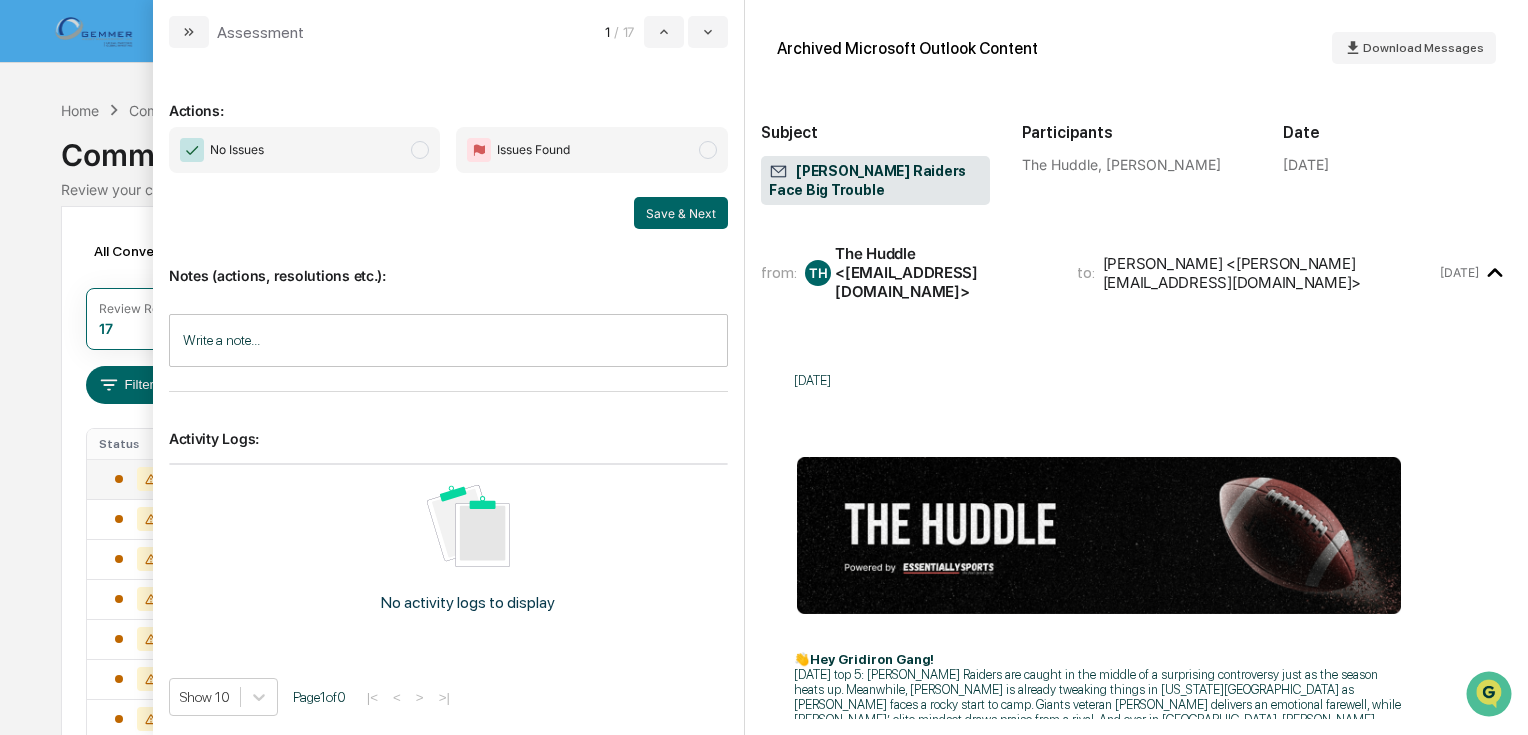click at bounding box center (420, 150) 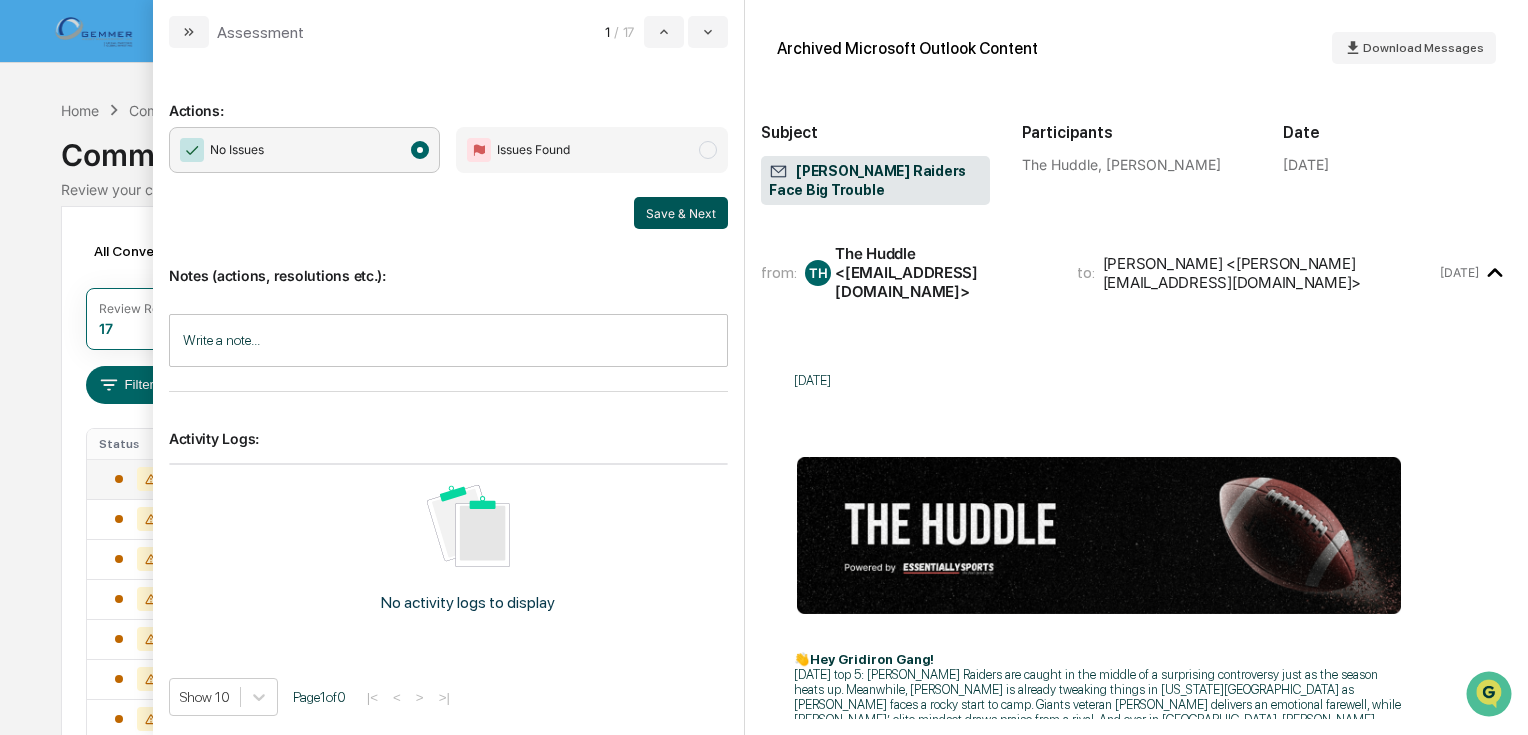 click on "Save & Next" at bounding box center [681, 213] 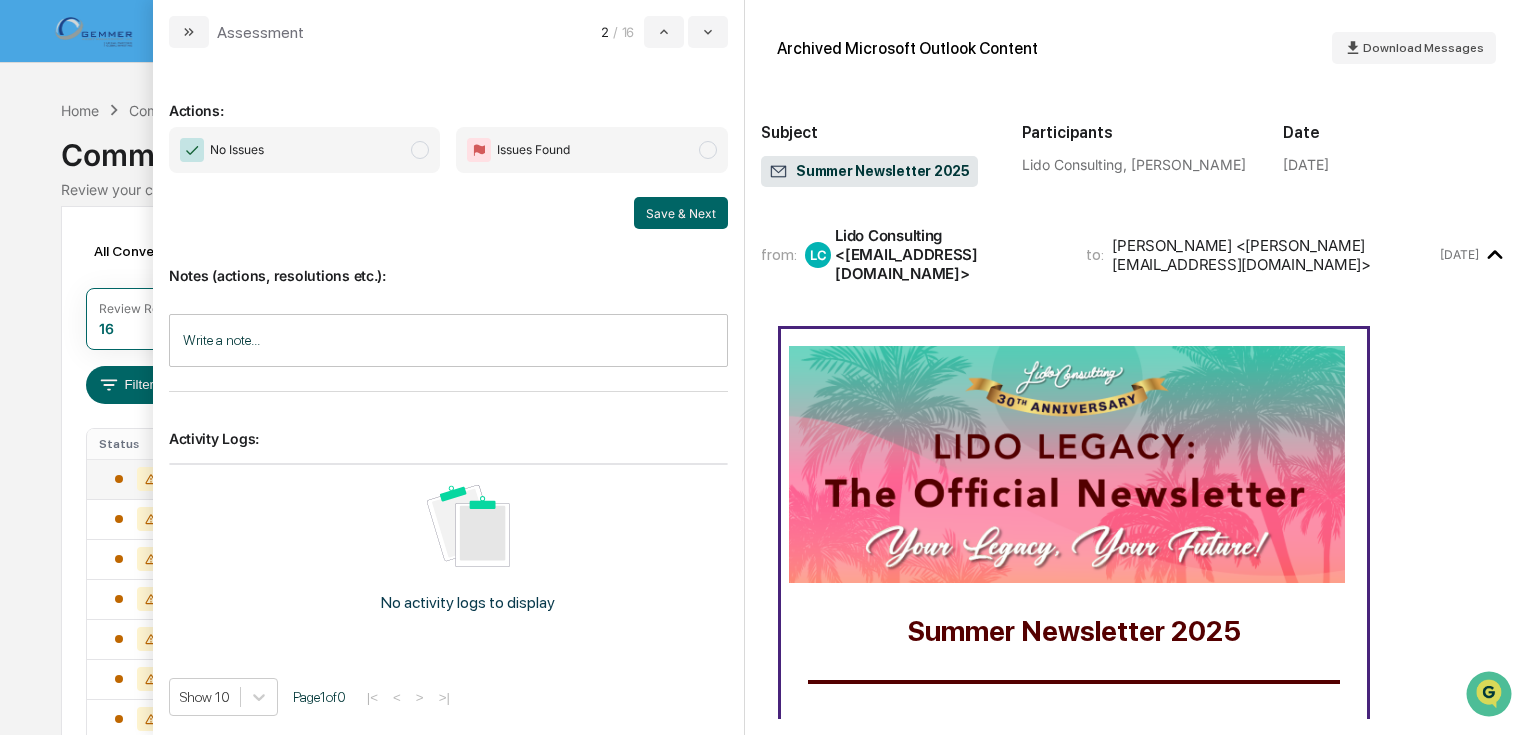 click at bounding box center [420, 150] 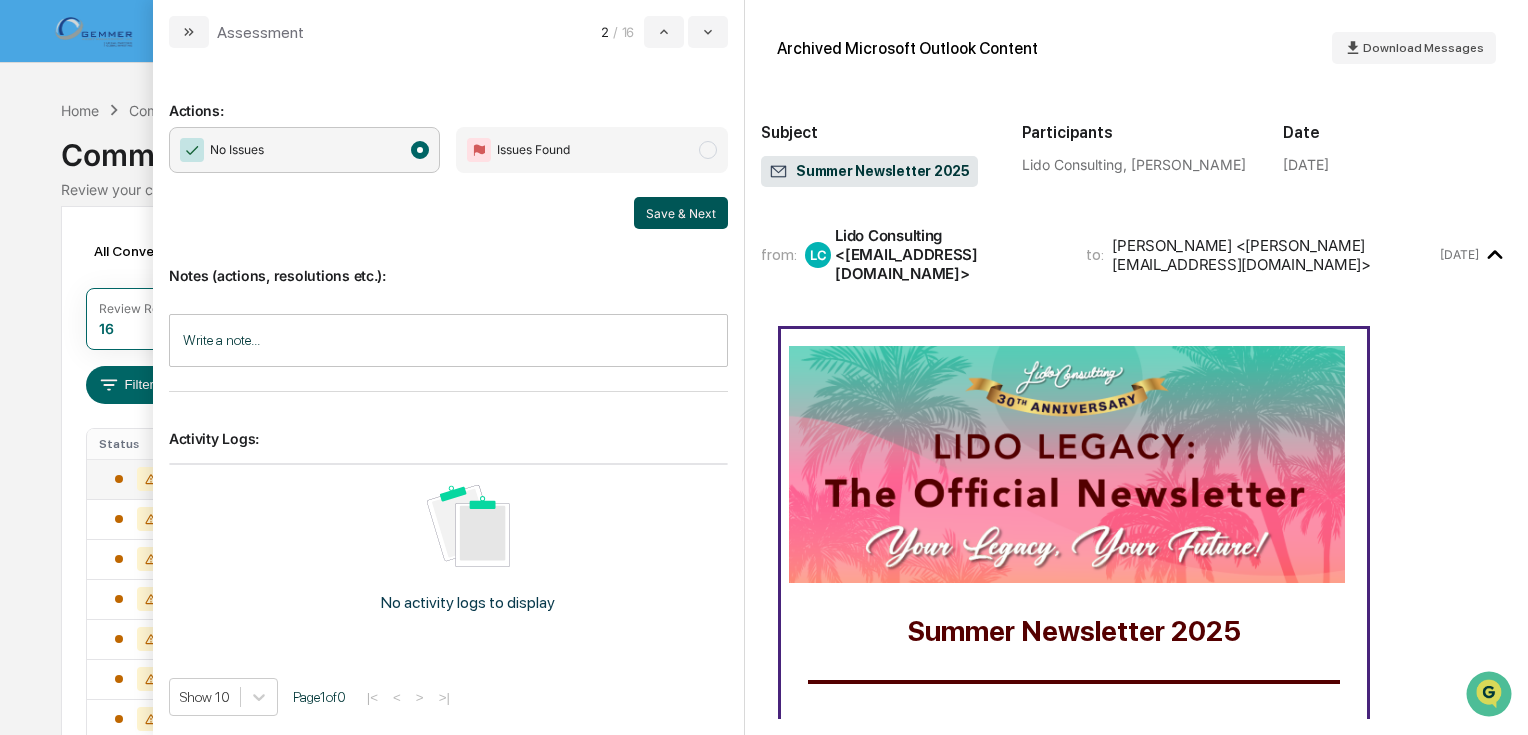 click on "Save & Next" at bounding box center (681, 213) 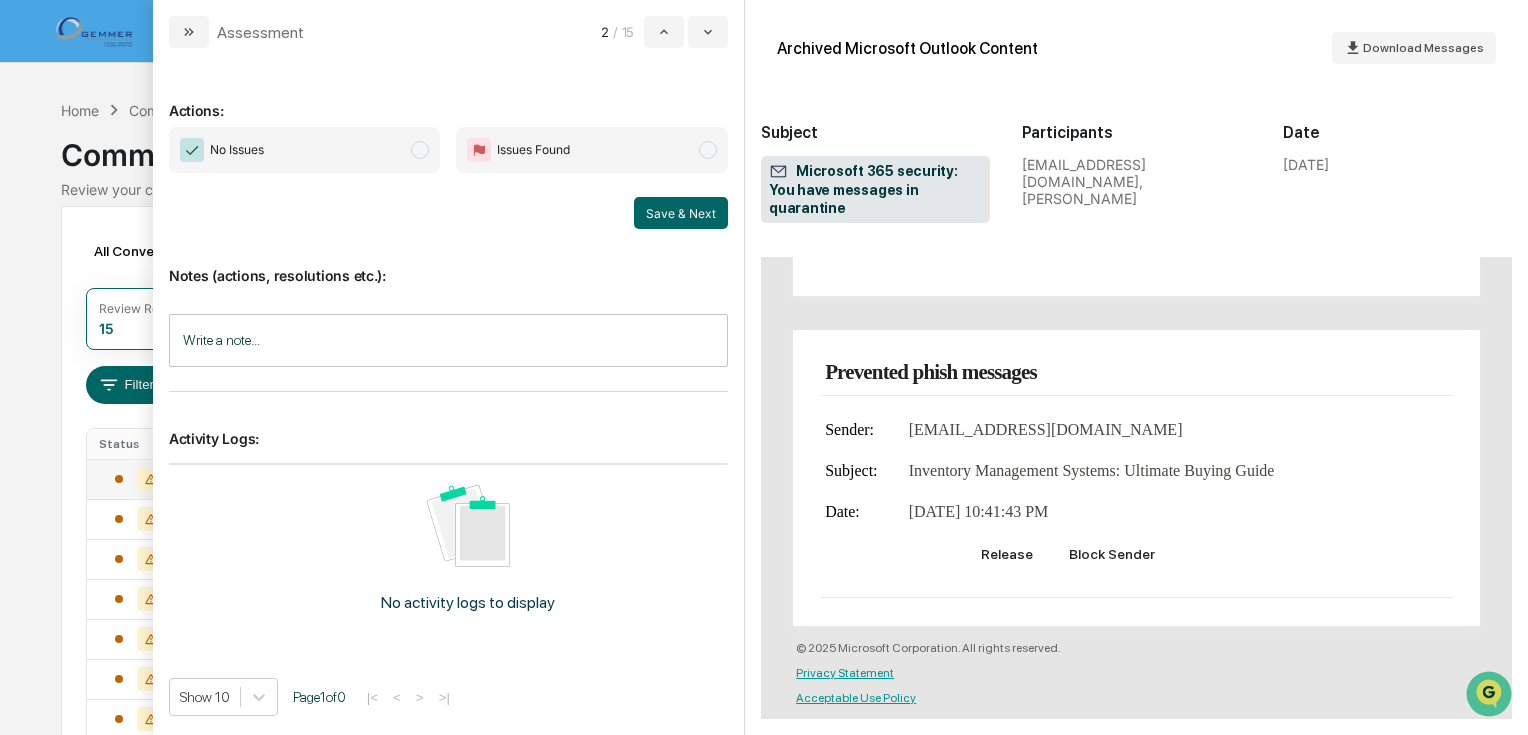 scroll, scrollTop: 473, scrollLeft: 0, axis: vertical 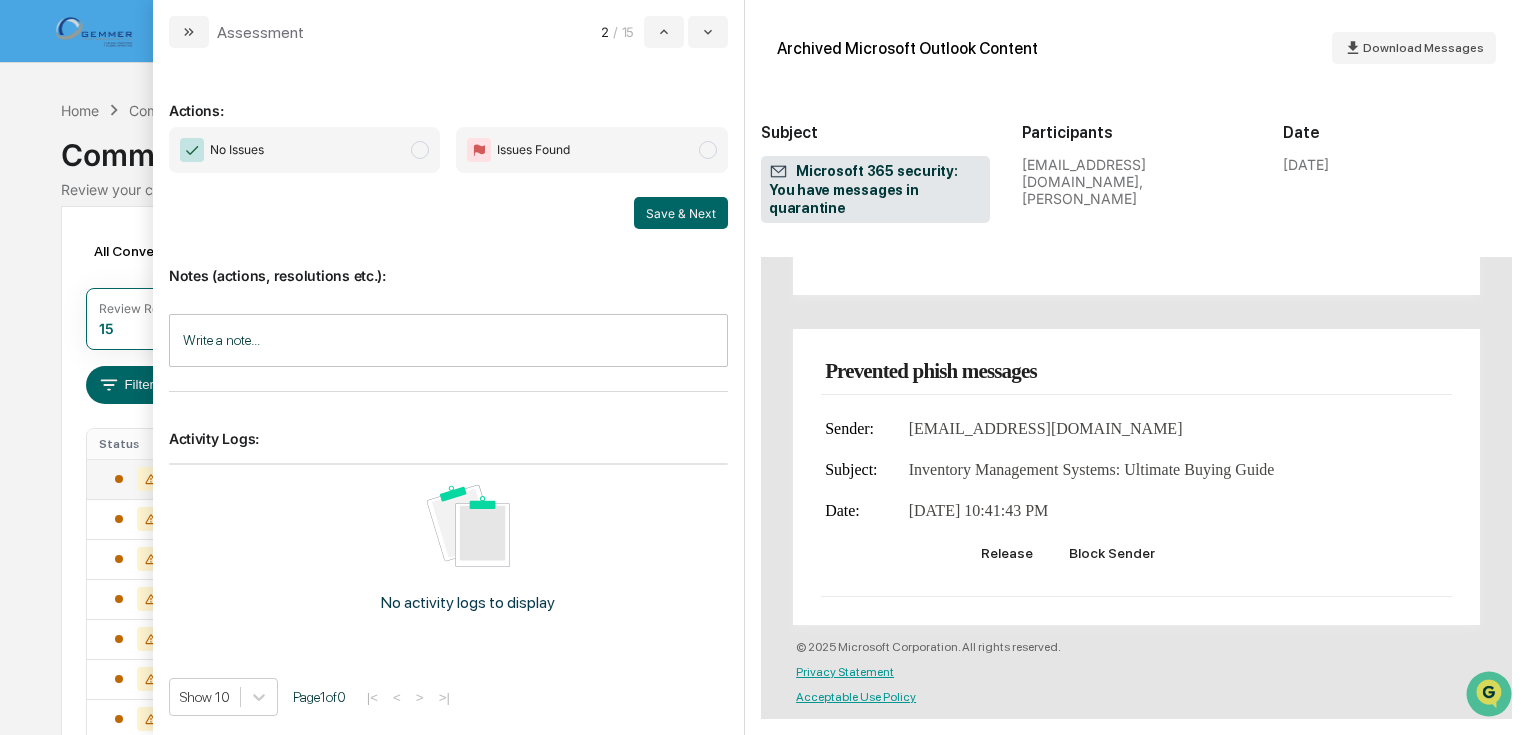 click at bounding box center (420, 150) 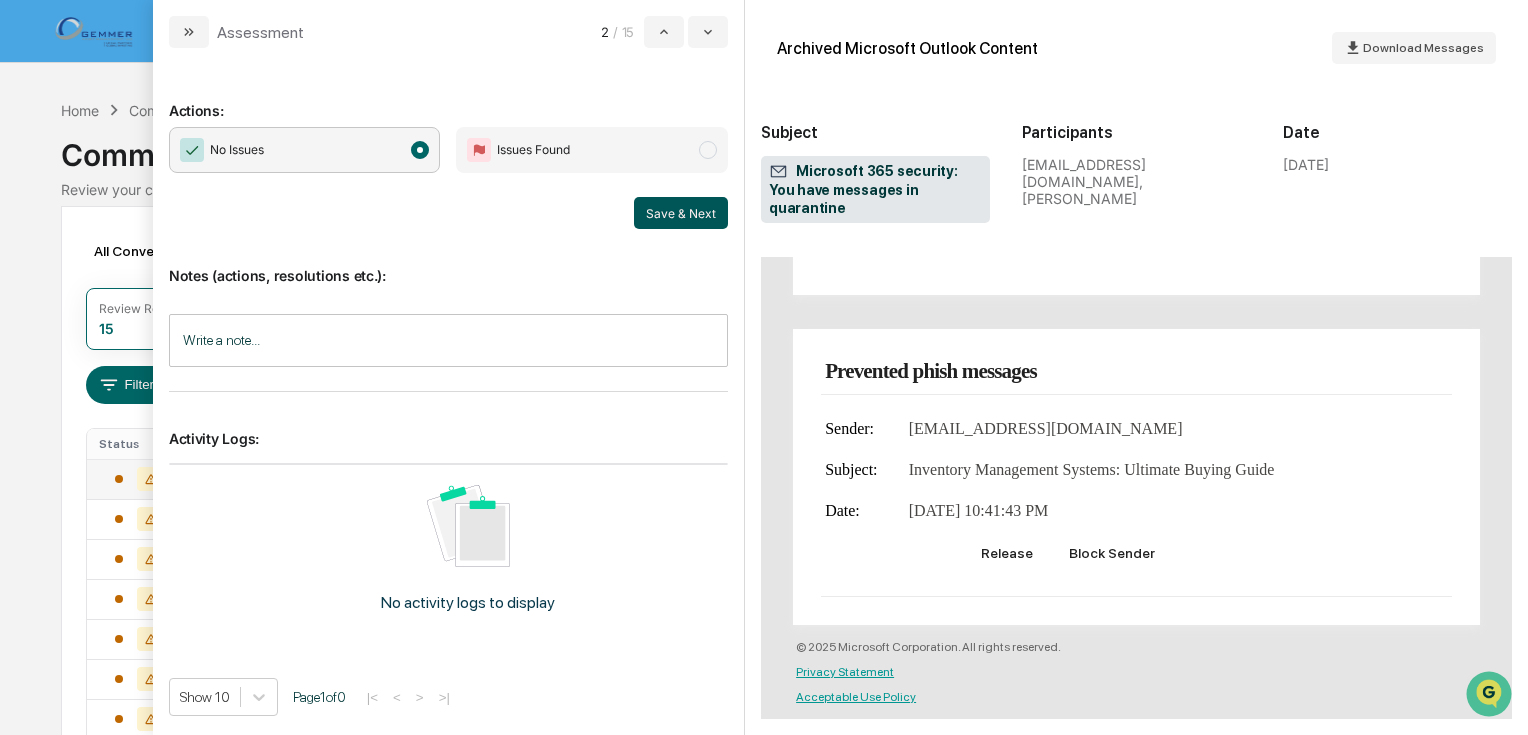 click on "Save & Next" at bounding box center [681, 213] 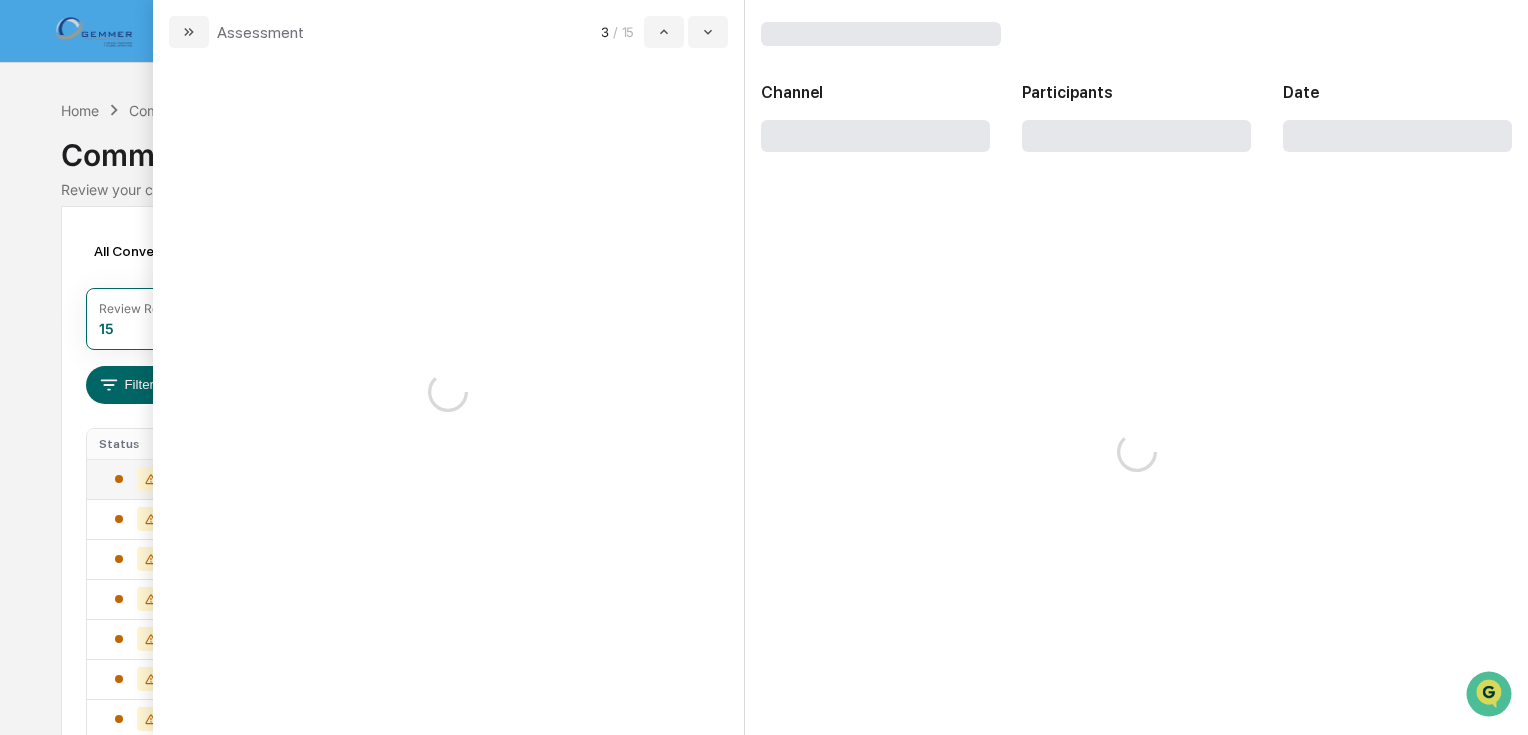 scroll, scrollTop: 0, scrollLeft: 0, axis: both 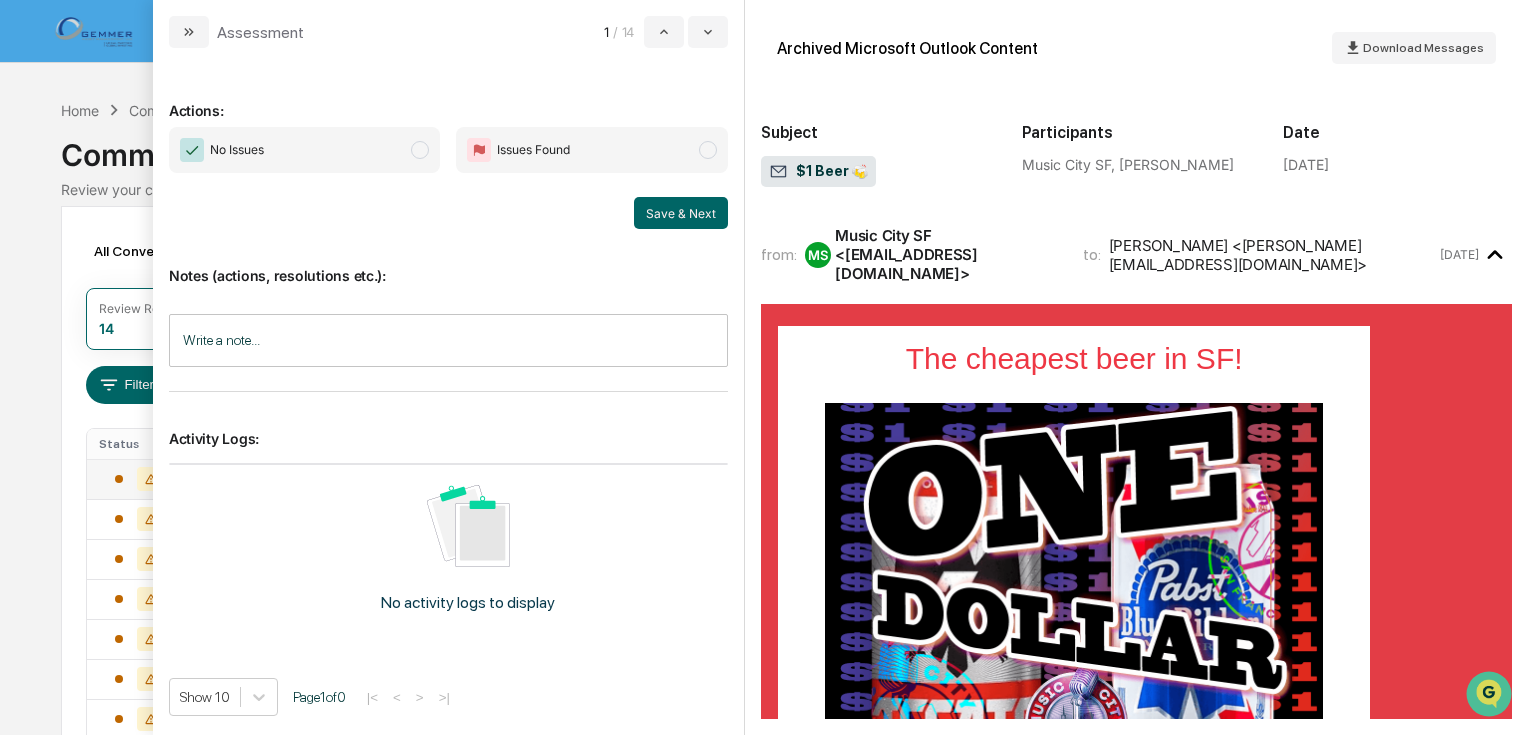 click at bounding box center (420, 150) 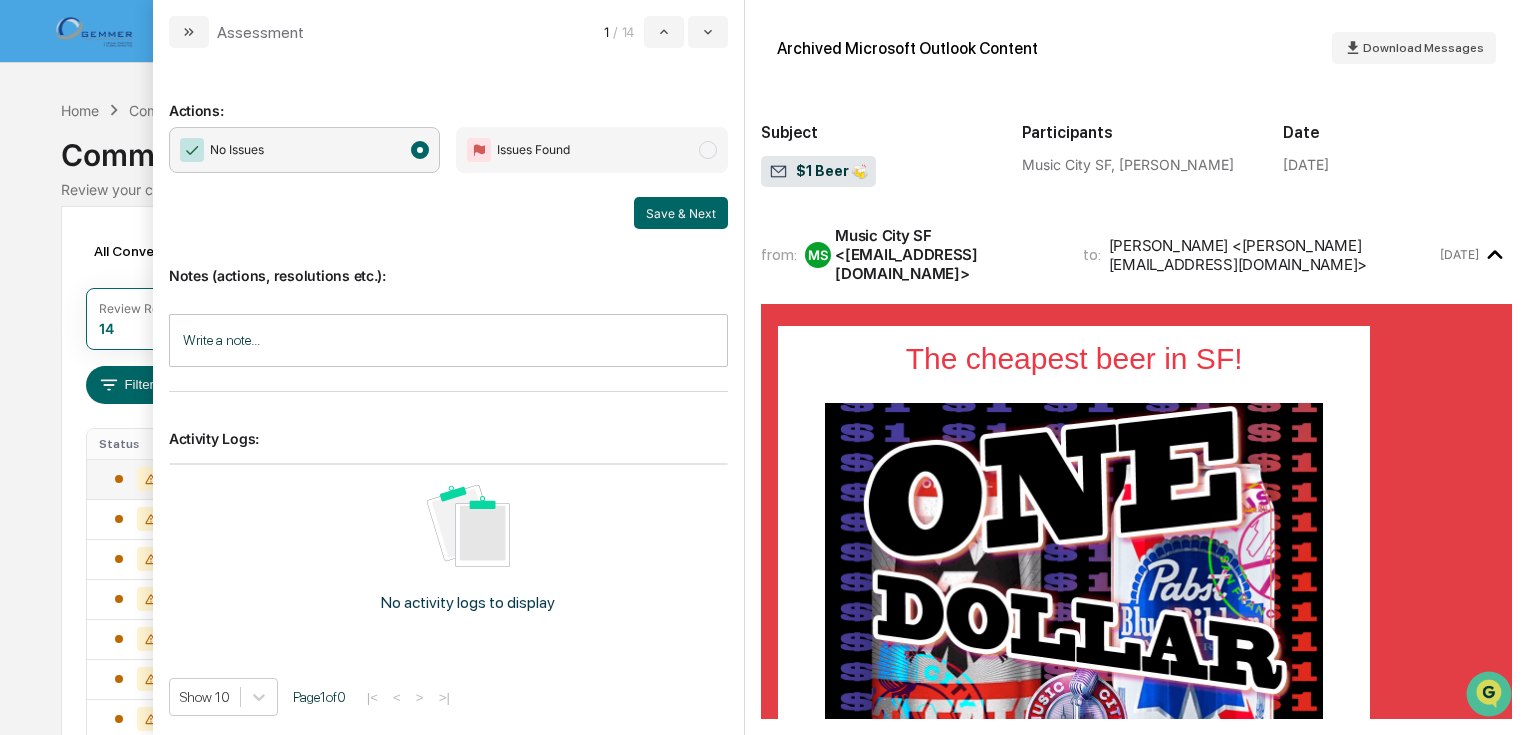 click on "Save & Next" at bounding box center [681, 213] 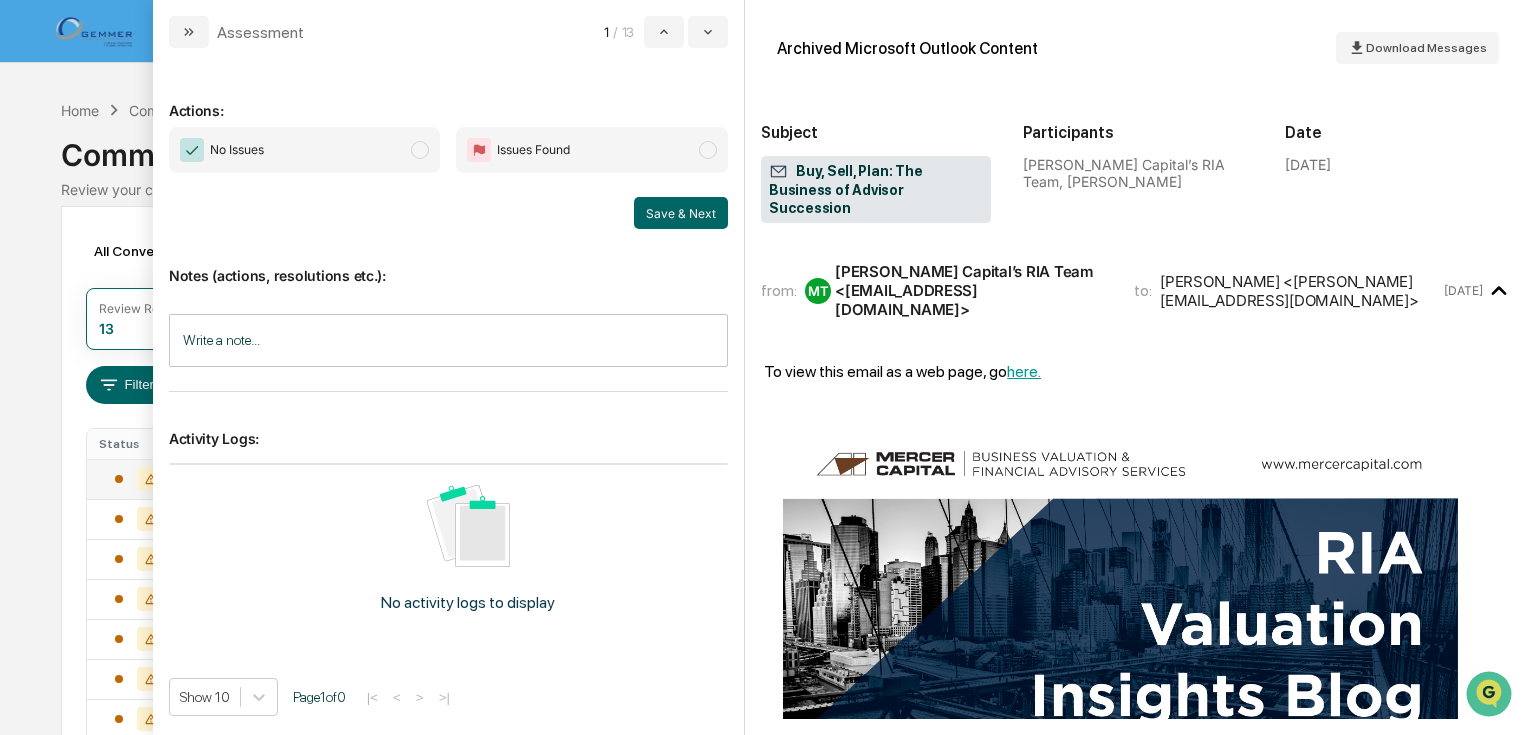 click at bounding box center [420, 150] 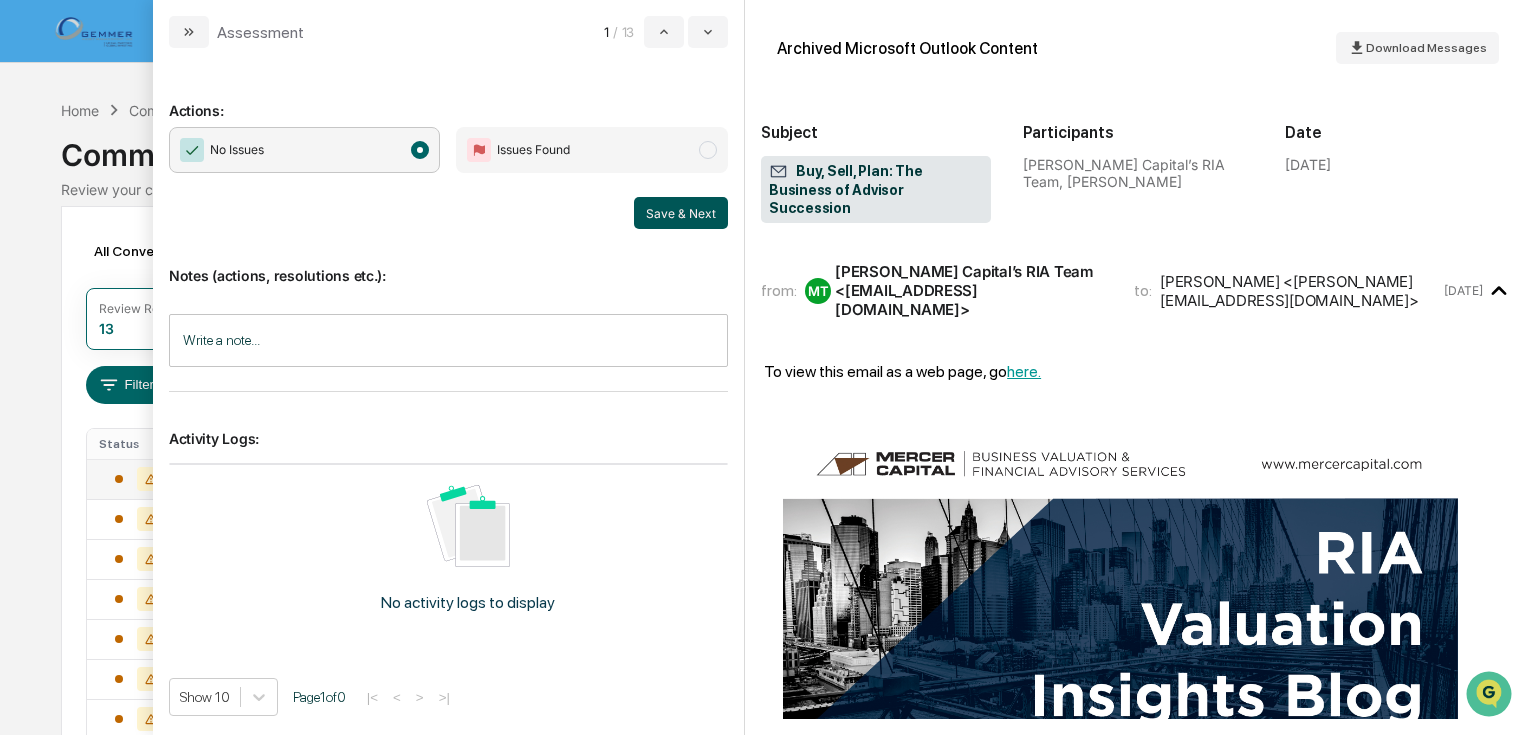 click on "Save & Next" at bounding box center [681, 213] 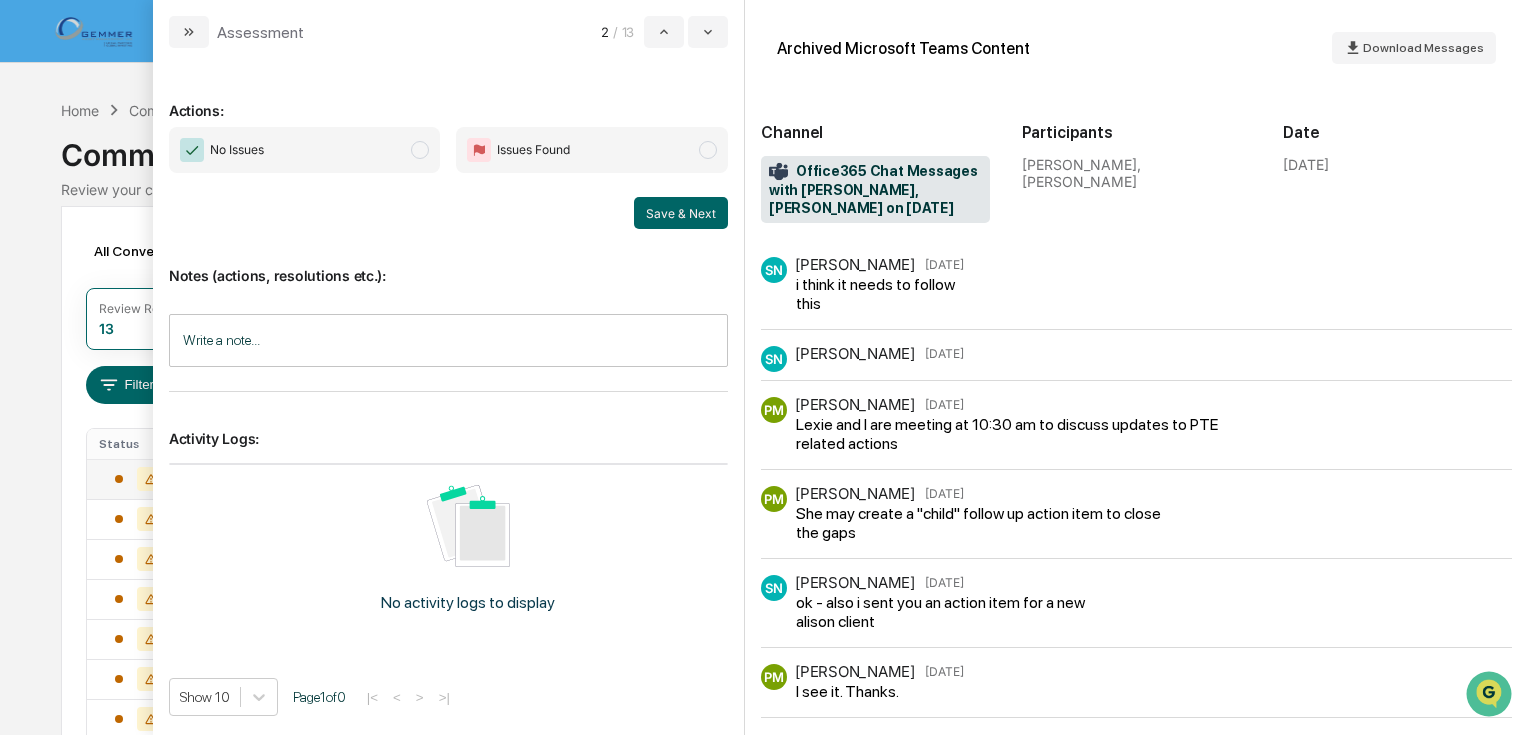 click on "Calendar Manage Tasks Reviews Approval Management Company People, Data, Settings [PERSON_NAME] Admin •  [PERSON_NAME] Asset Management Home Communications Archive Communications Archive Review your communication records across channels All Conversations Options Review Required 13 Review Completed - Flagged as Issue 1 Review Completed - Marked as OK 291 All Threads 81,227   ( 120,863  messages) Filters Date : [DATE] - [DATE] Escalation or Review Status : Review Required Status Date Topic Snippet [DATE] Buy, Sell, Plan: The Business of Advisor Succession [PERSON_NAME] on Dimensional Fund Advisors "Managing Your Practice" Podcast
To view this email as a web page, go here.
[PERSON_NAME], Plan: The Business of Advisor Succession
[PERSON_NAME] on Dimensional Fund... [DATE] Office365 Chat Messages with [PERSON_NAME], [PERSON_NAME] on [DATE] thanks! [DATE] Office365 Chat Messages with [PERSON_NAME], [PERSON_NAME], [PERSON_NAME] on [DATE] [DATE] thanks [PERSON_NAME]!   [DATE] [DATE] thank you" at bounding box center [764, 546] 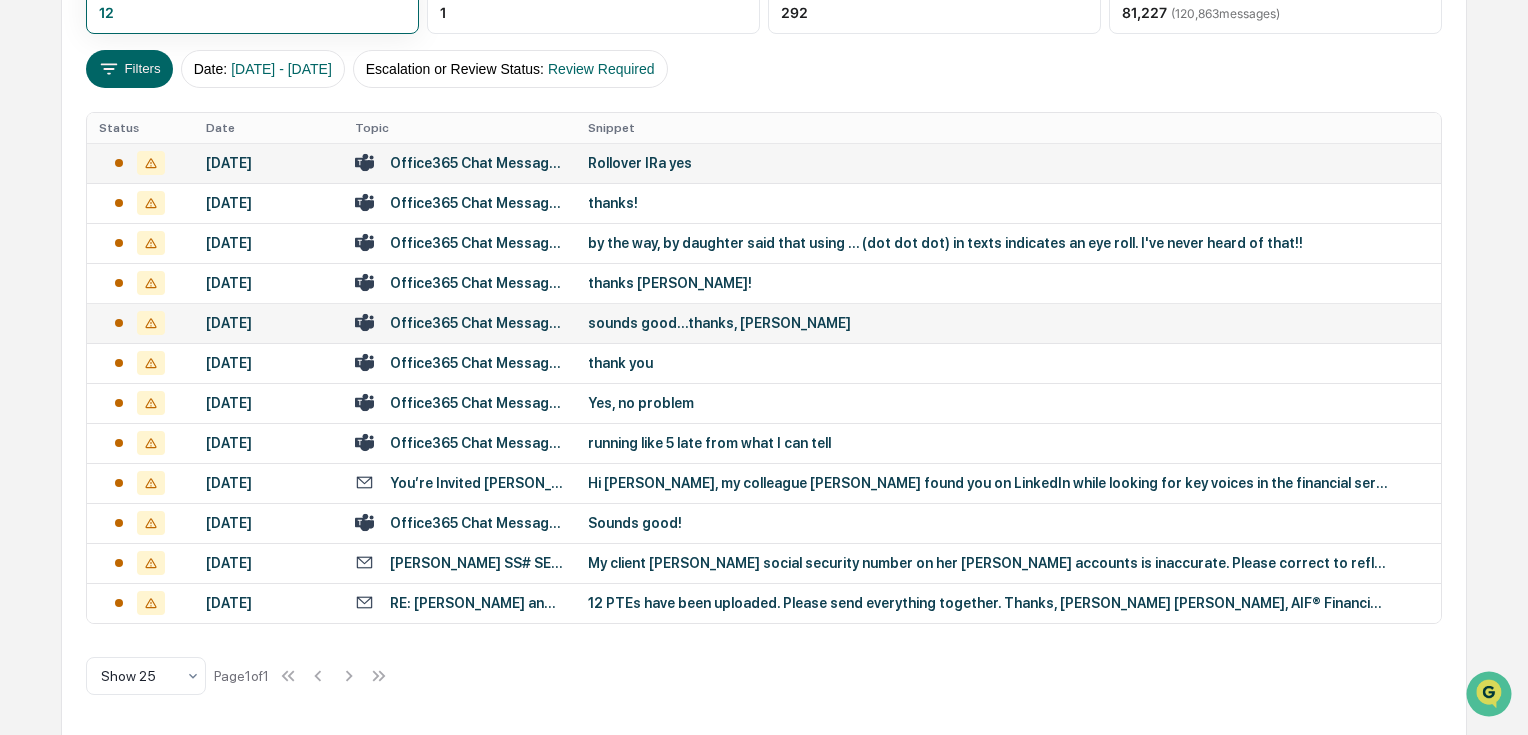 scroll, scrollTop: 0, scrollLeft: 0, axis: both 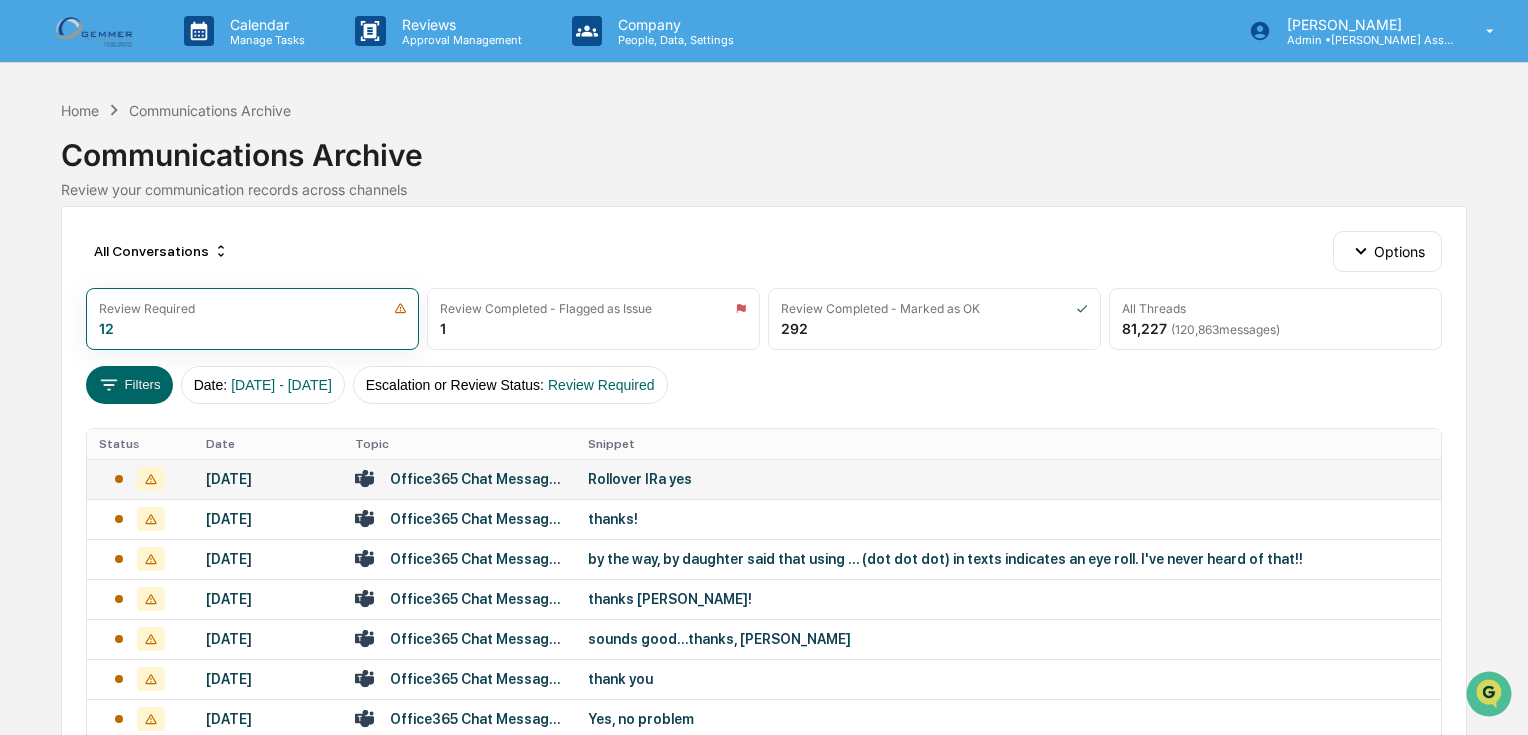 click on "Office365 Chat Messages with [PERSON_NAME], [PERSON_NAME] on [DATE]" at bounding box center (477, 479) 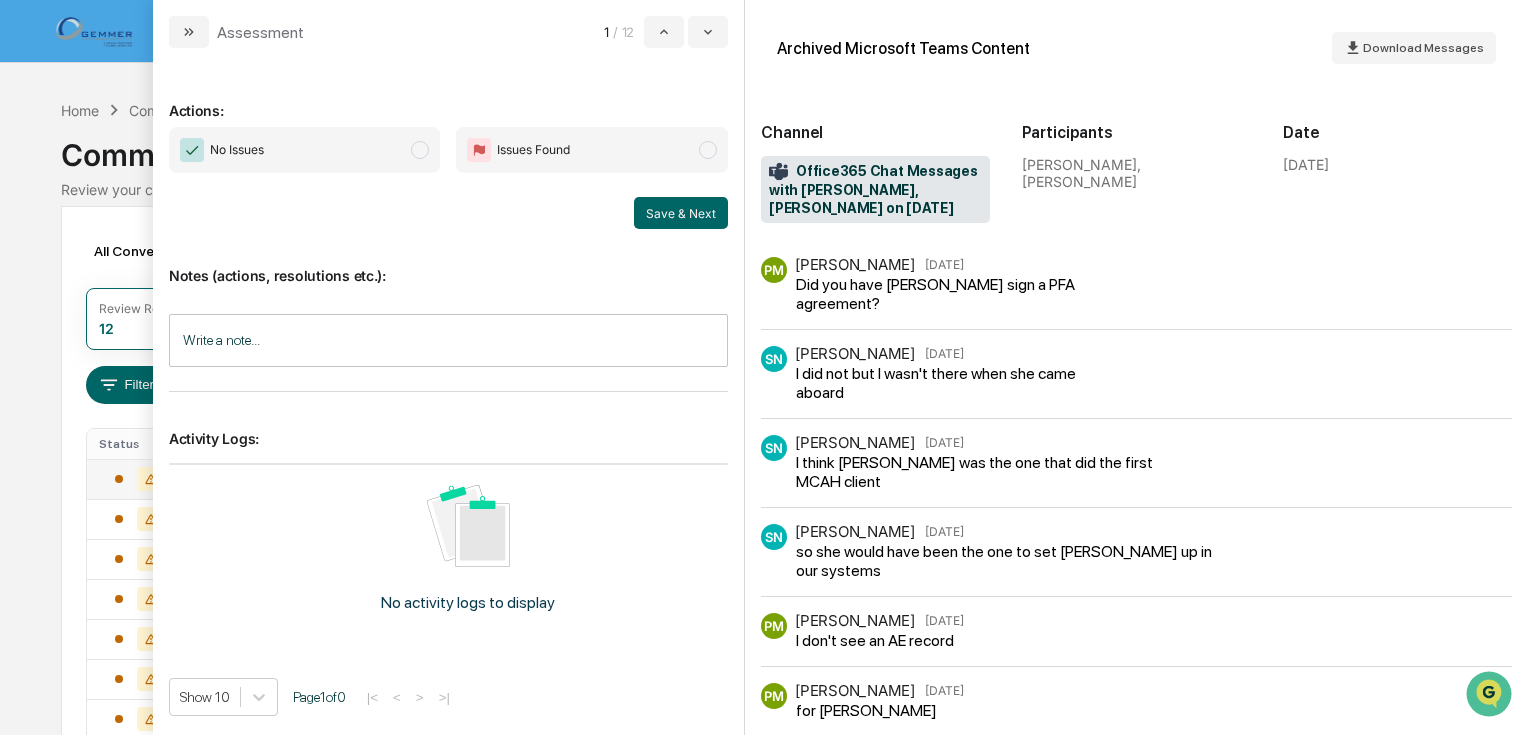 click at bounding box center [420, 150] 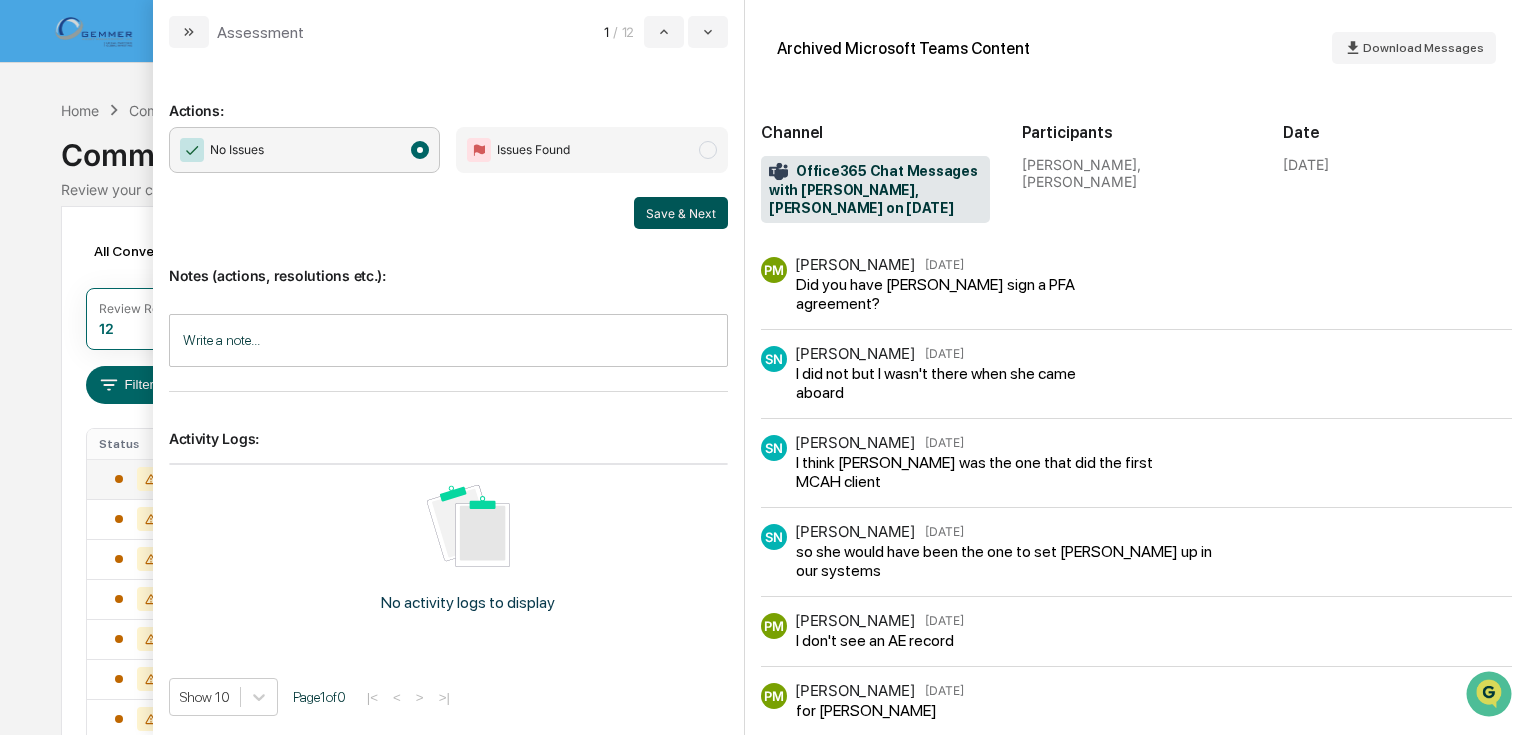 click on "Save & Next" at bounding box center (681, 213) 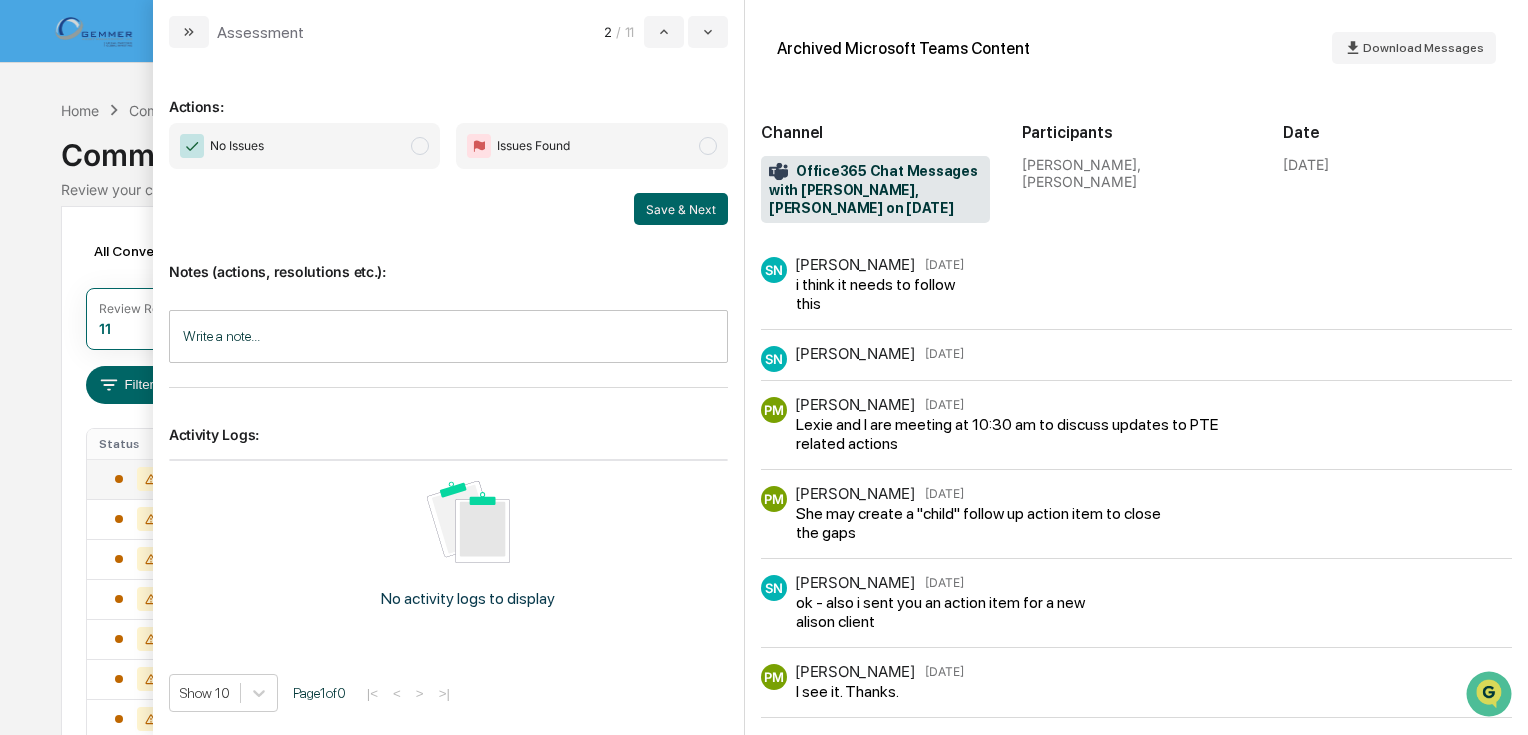 scroll, scrollTop: 10, scrollLeft: 0, axis: vertical 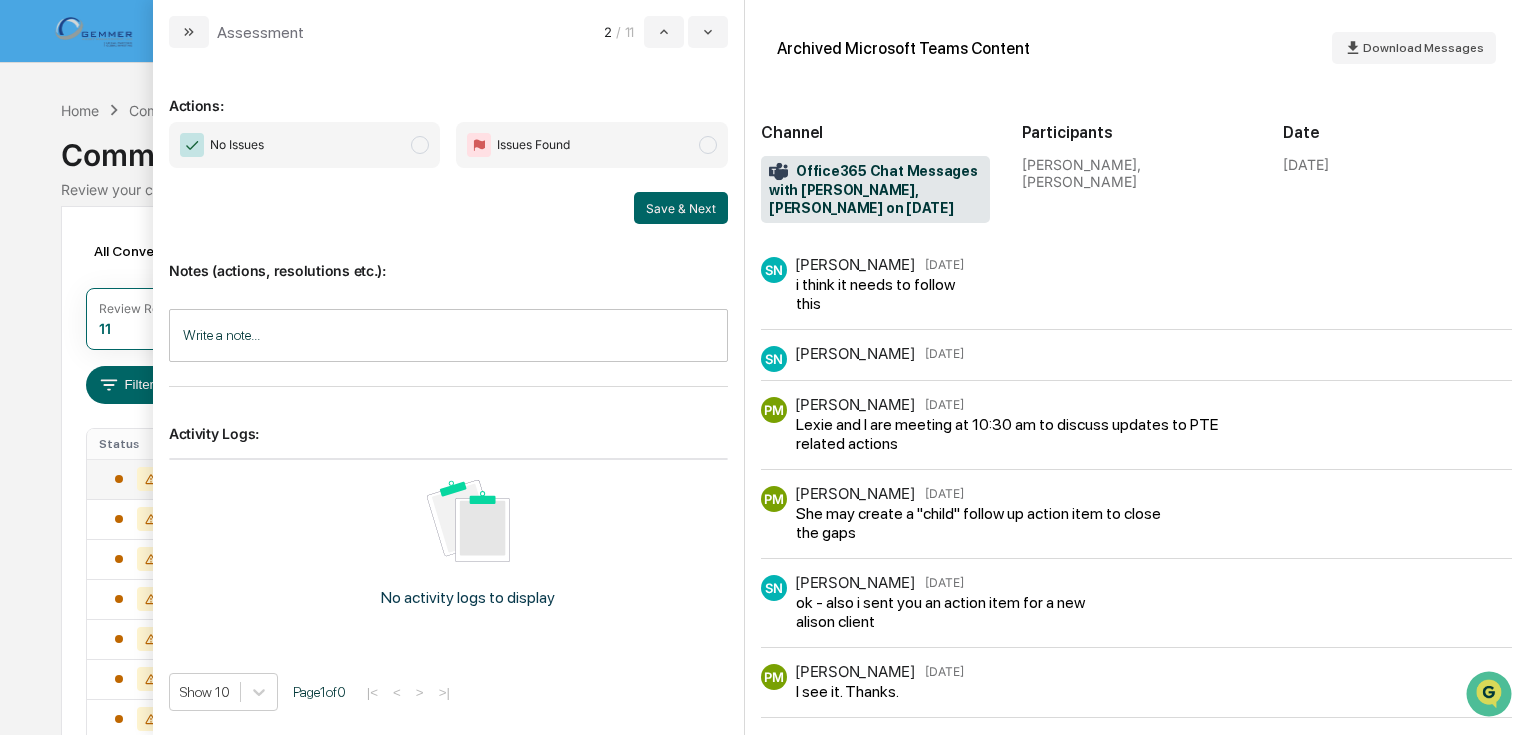 click at bounding box center (420, 145) 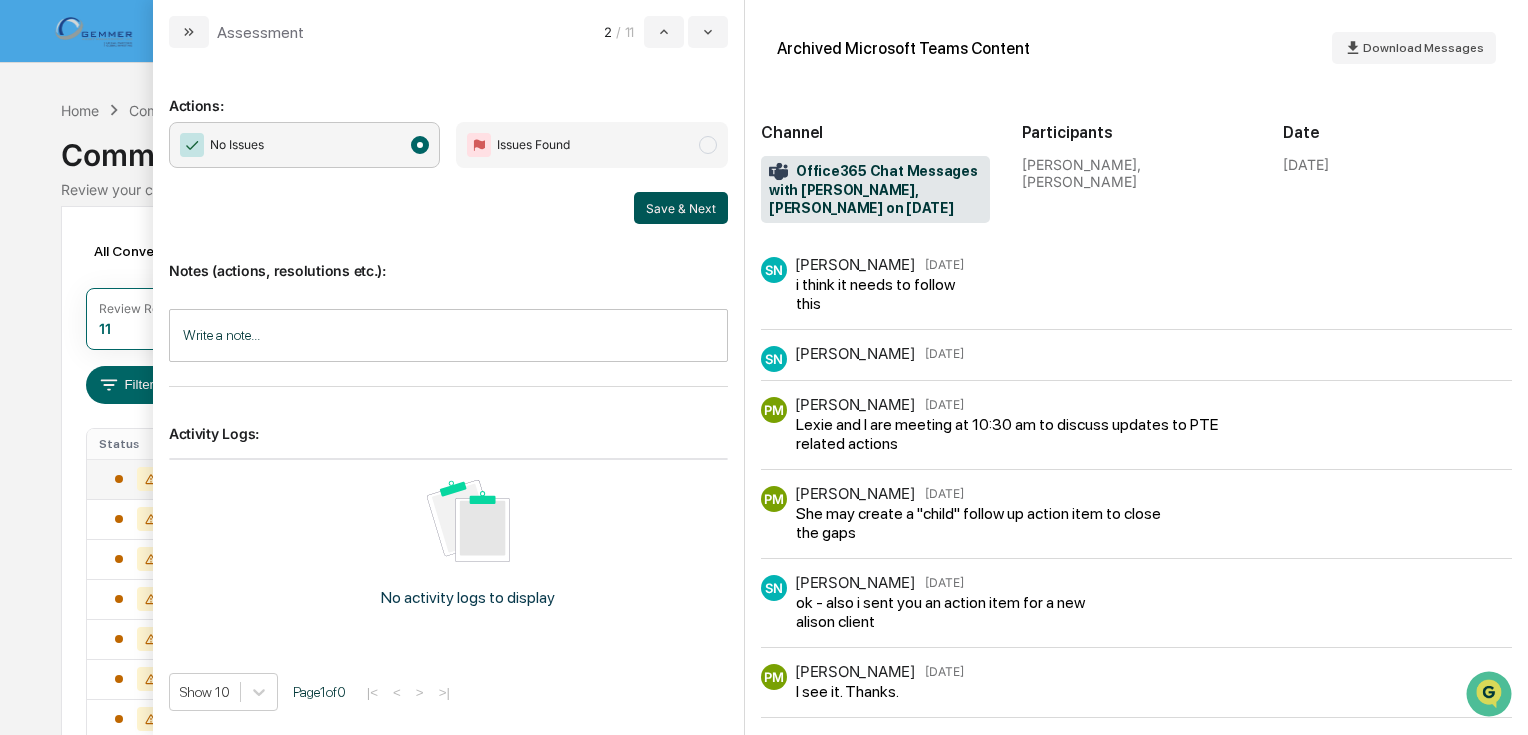 click on "Save & Next" at bounding box center [681, 208] 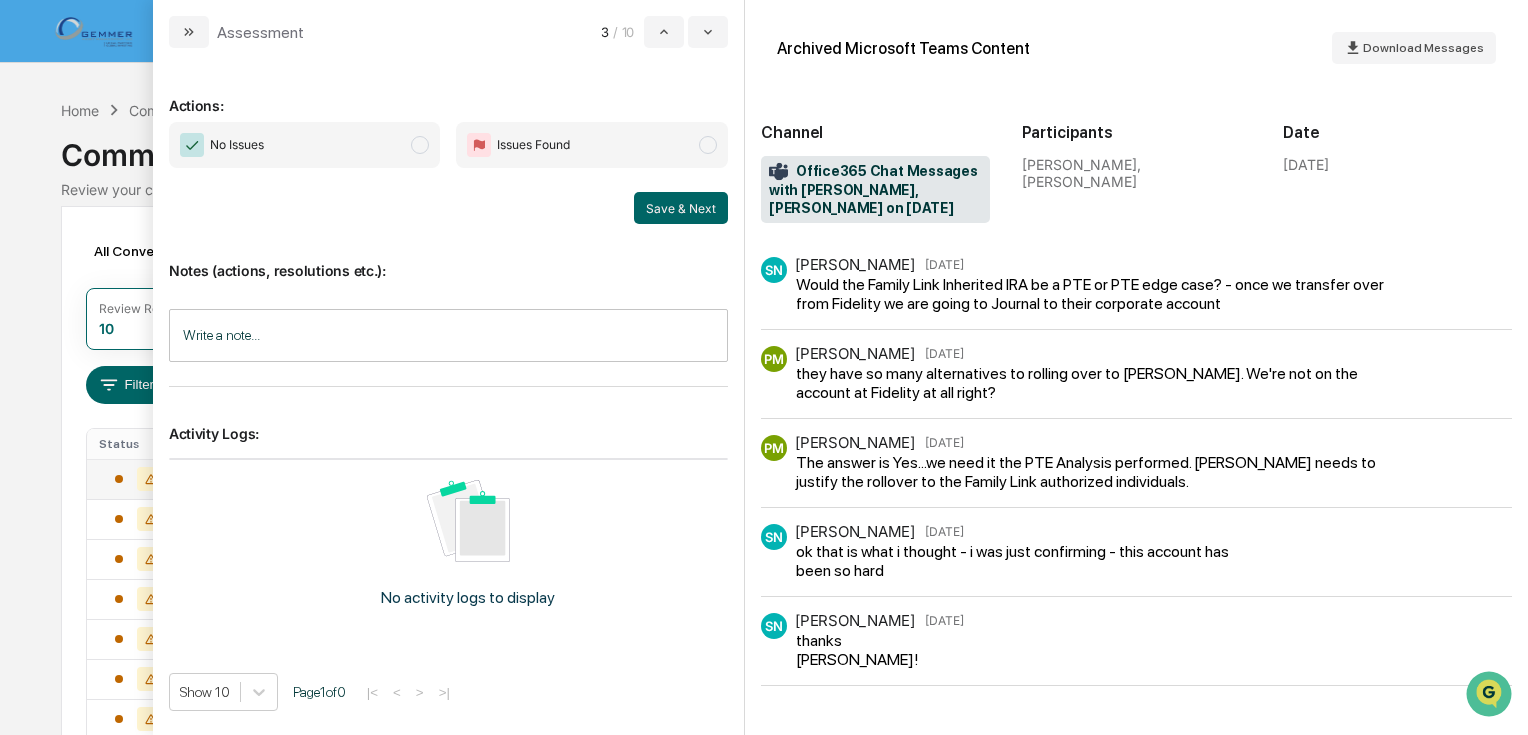 click at bounding box center (420, 145) 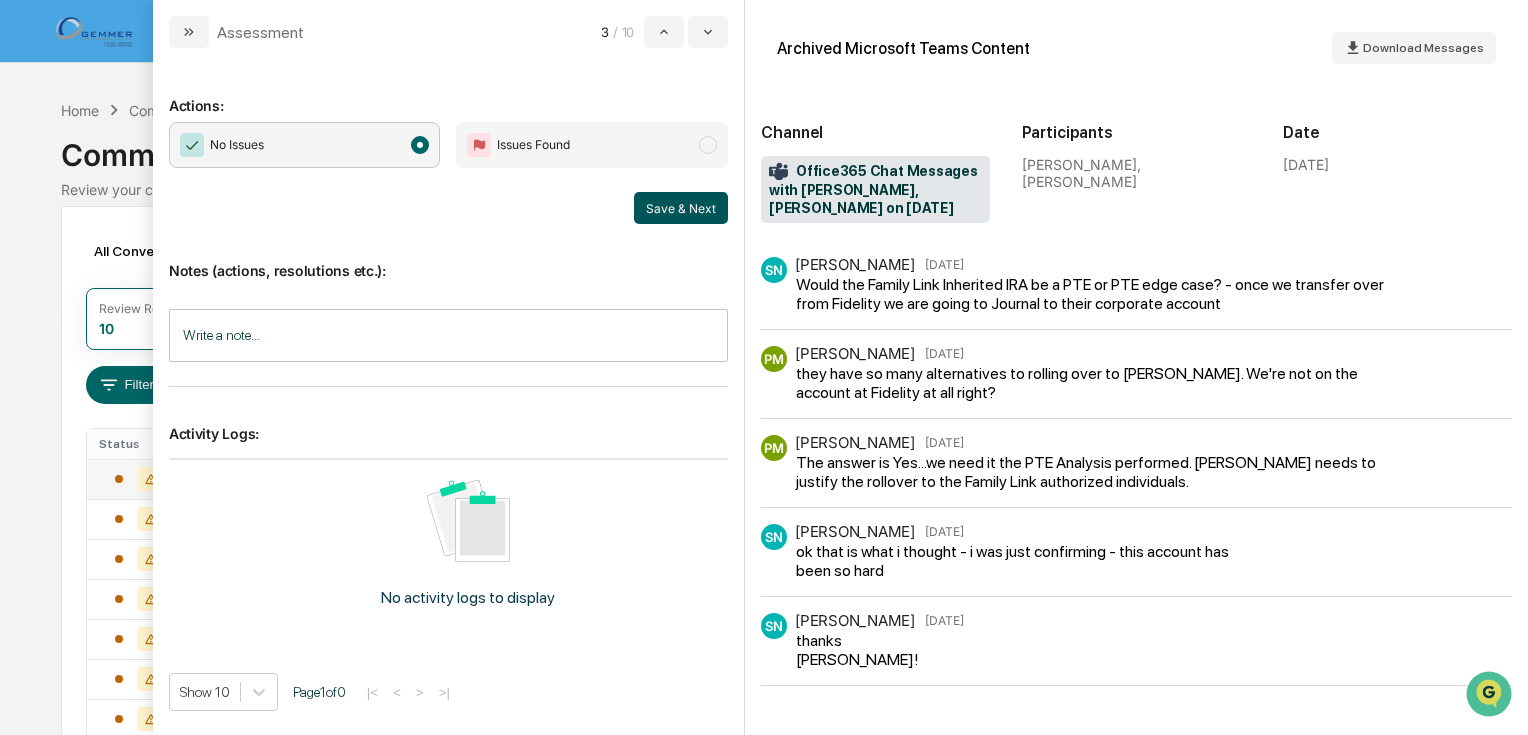 click on "Save & Next" at bounding box center [681, 208] 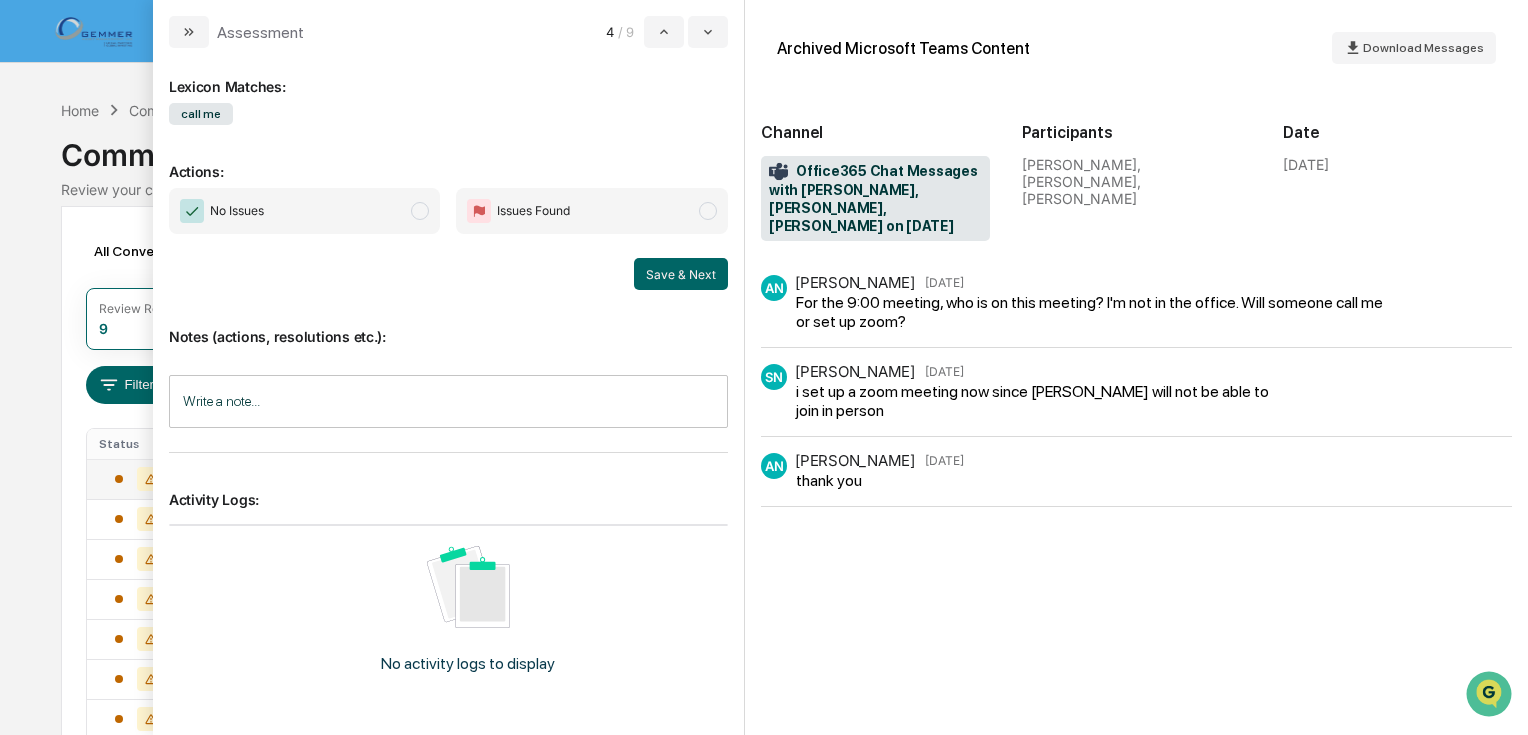 click at bounding box center (420, 211) 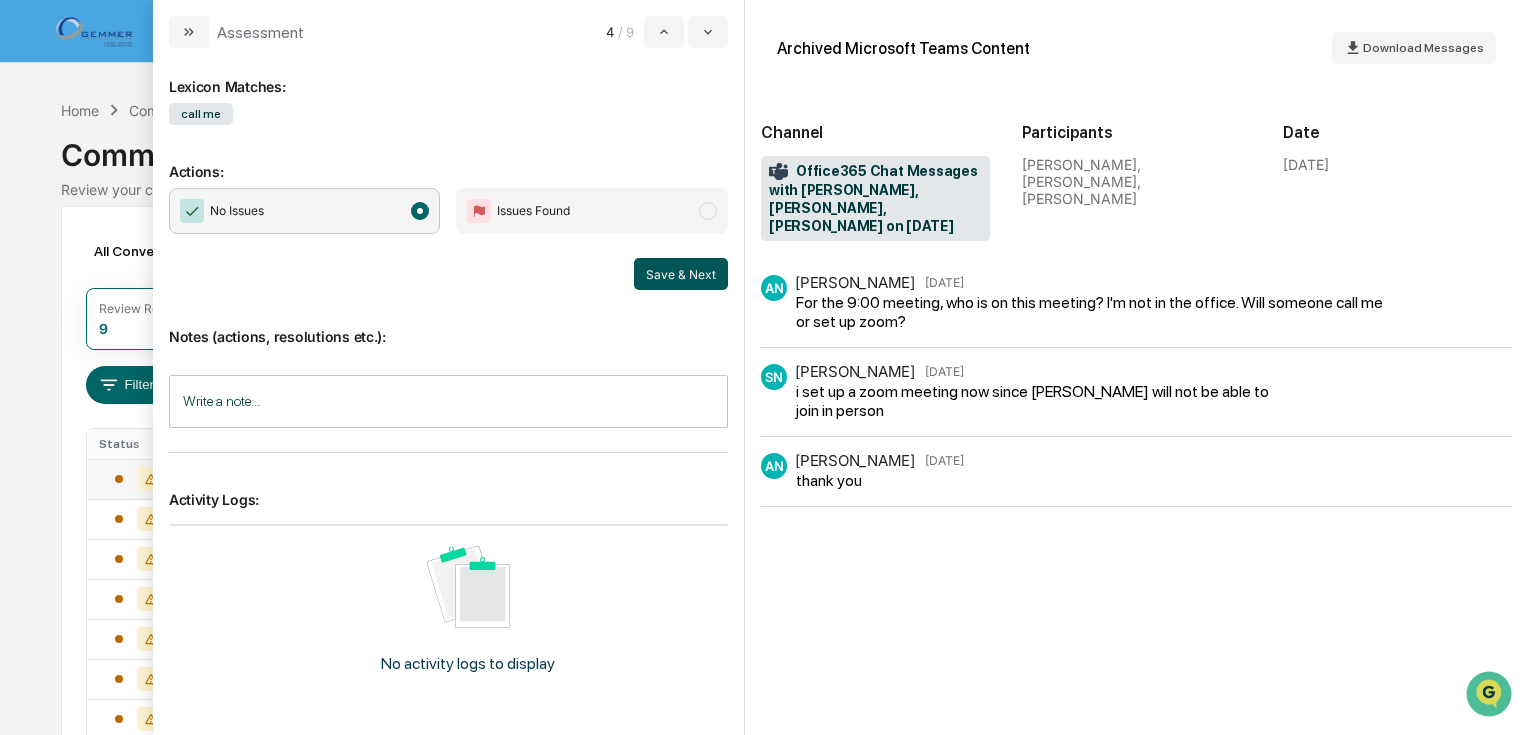 click on "Save & Next" at bounding box center (681, 274) 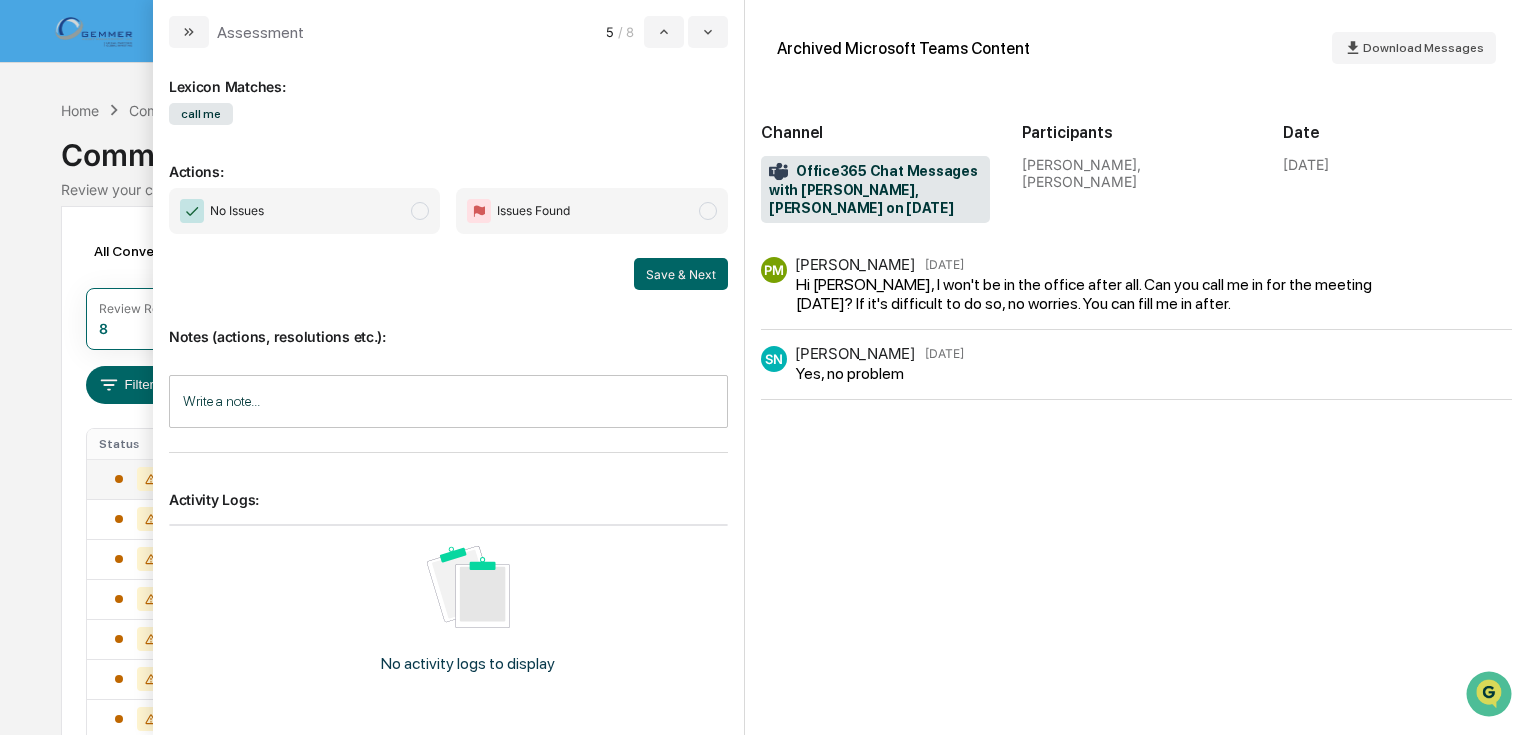 click at bounding box center [420, 211] 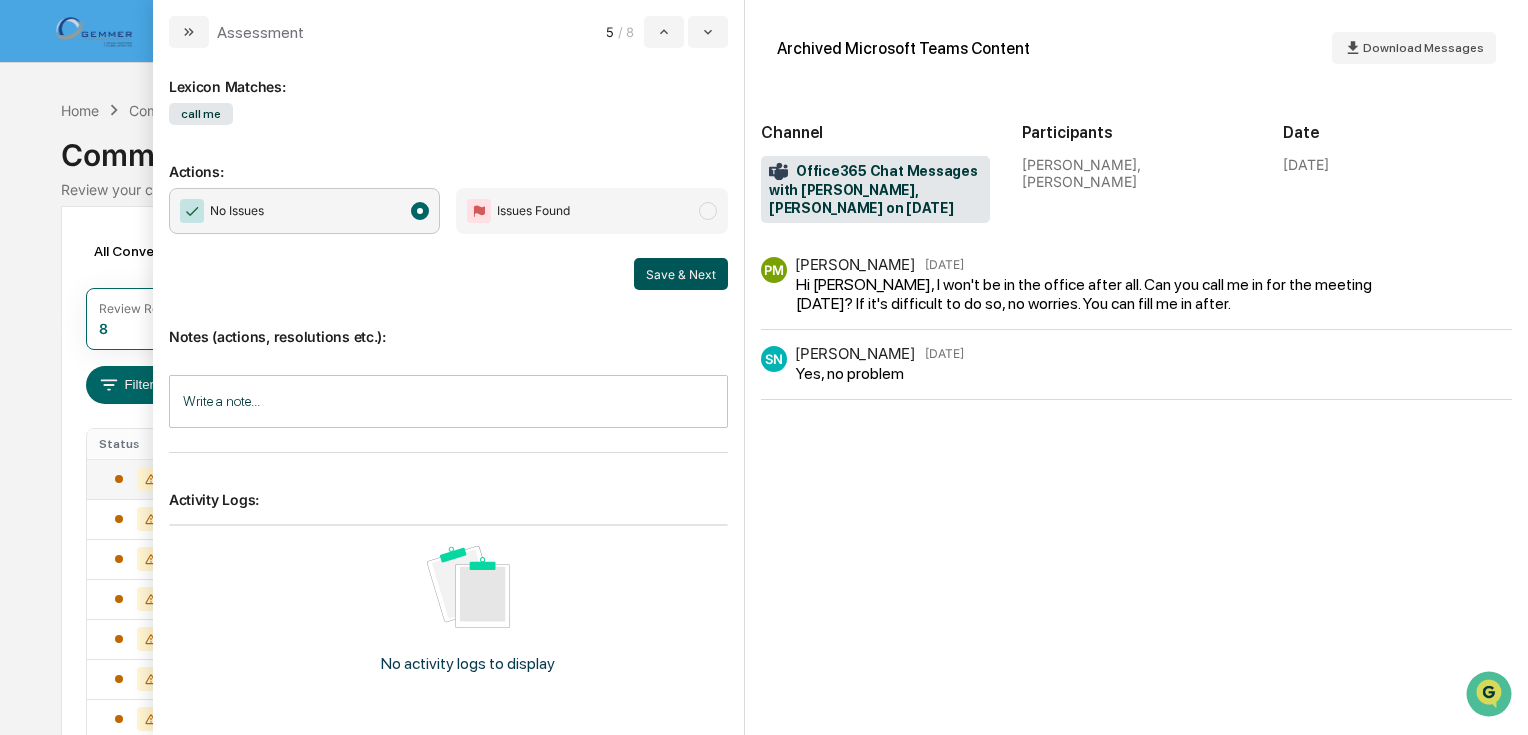 click on "Save & Next" at bounding box center [681, 274] 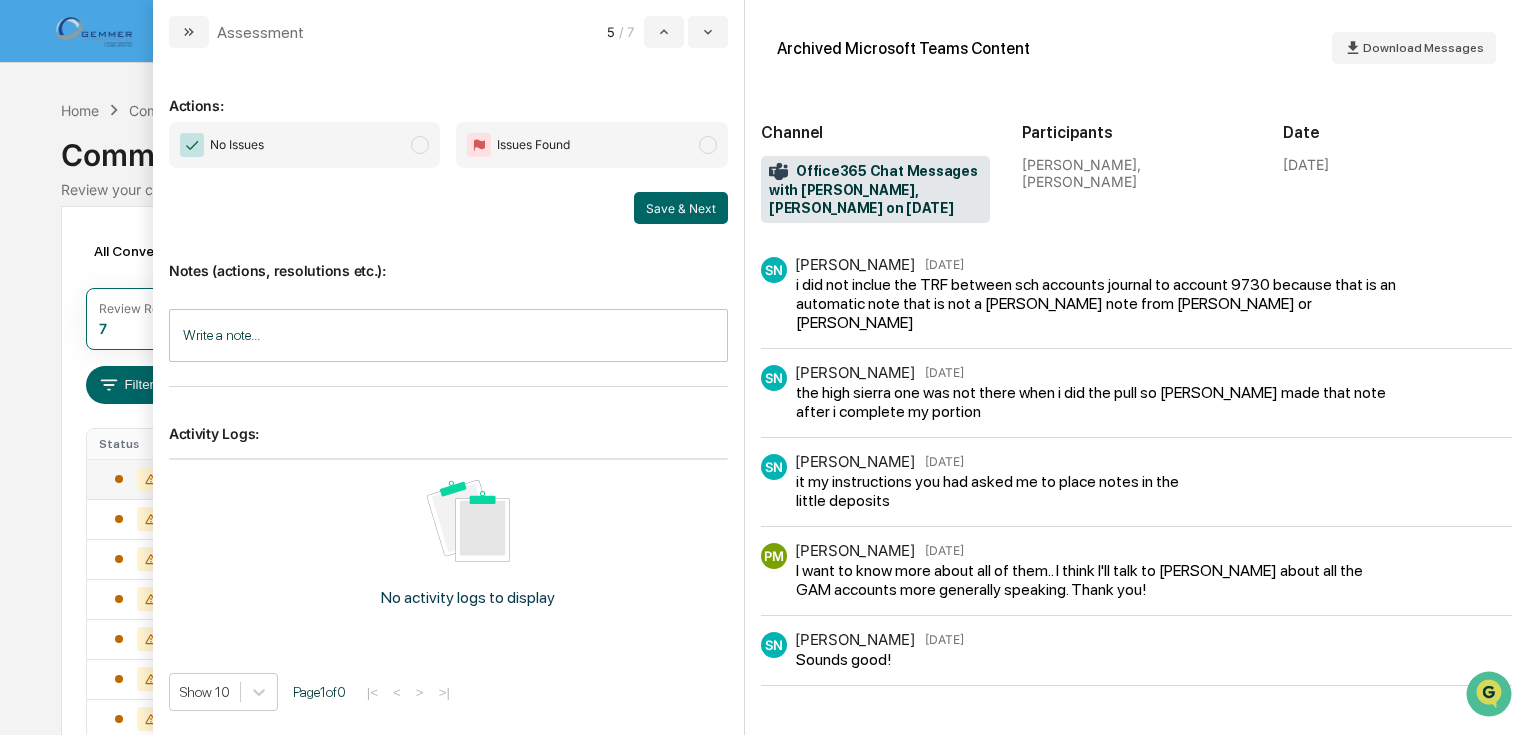 click at bounding box center (420, 145) 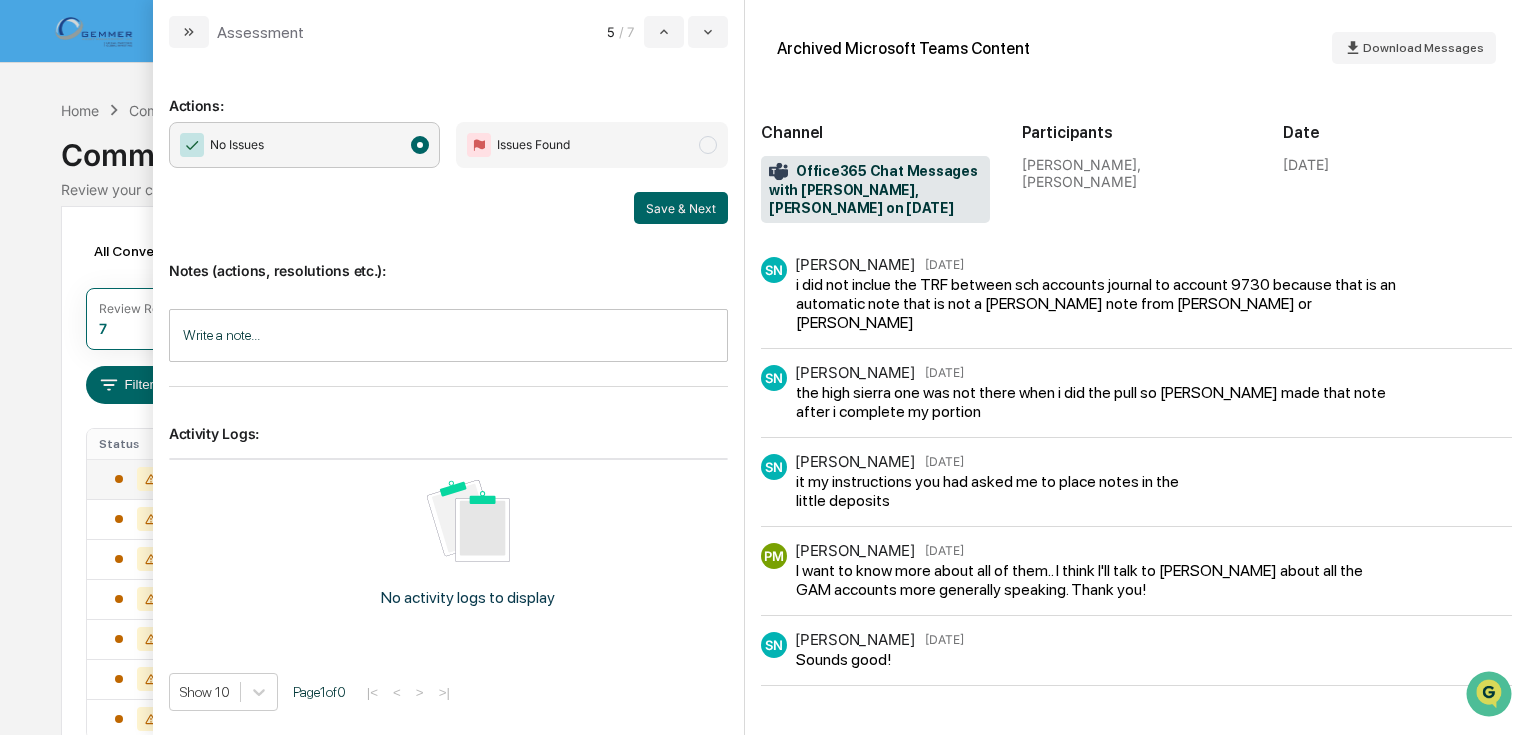 click on "Save & Next" at bounding box center [681, 208] 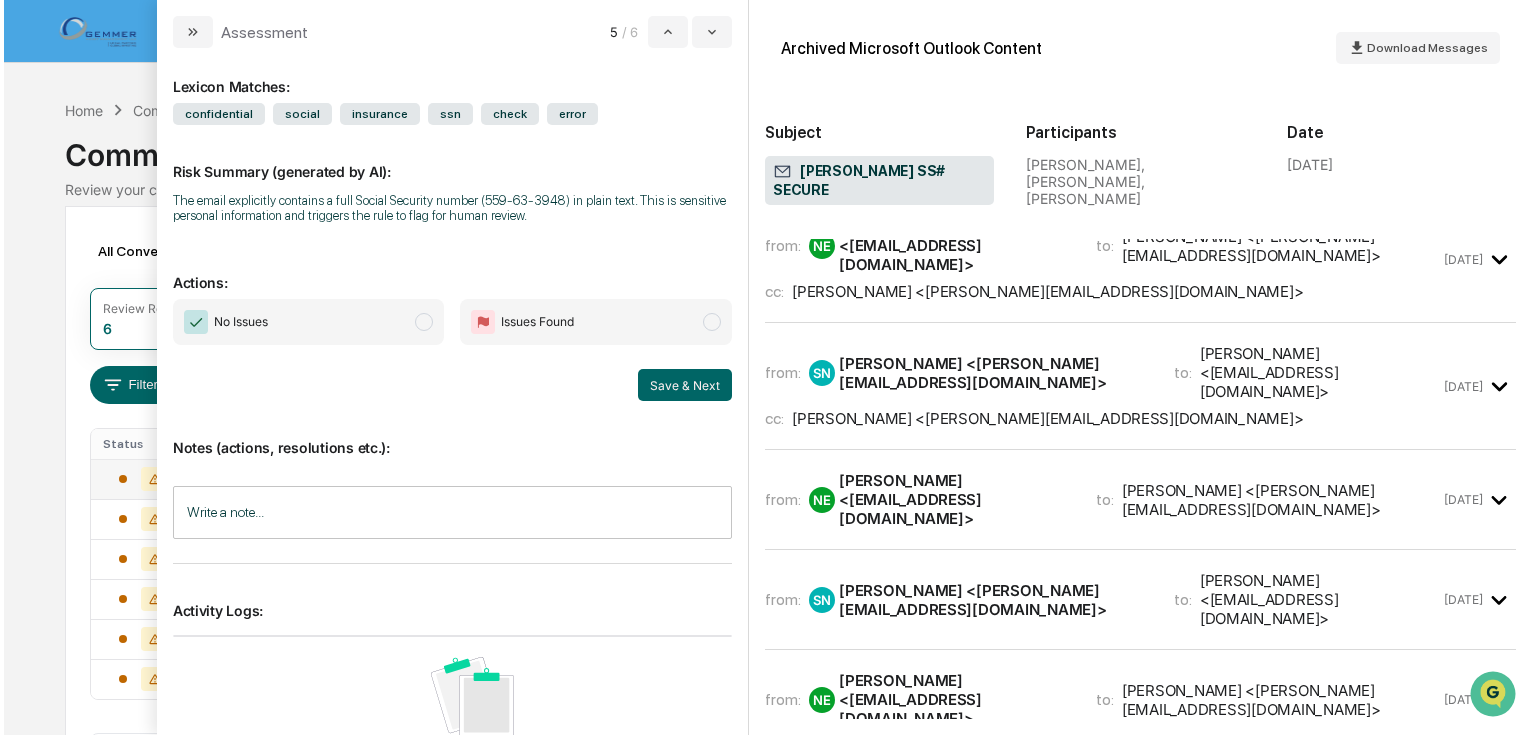 scroll, scrollTop: 0, scrollLeft: 0, axis: both 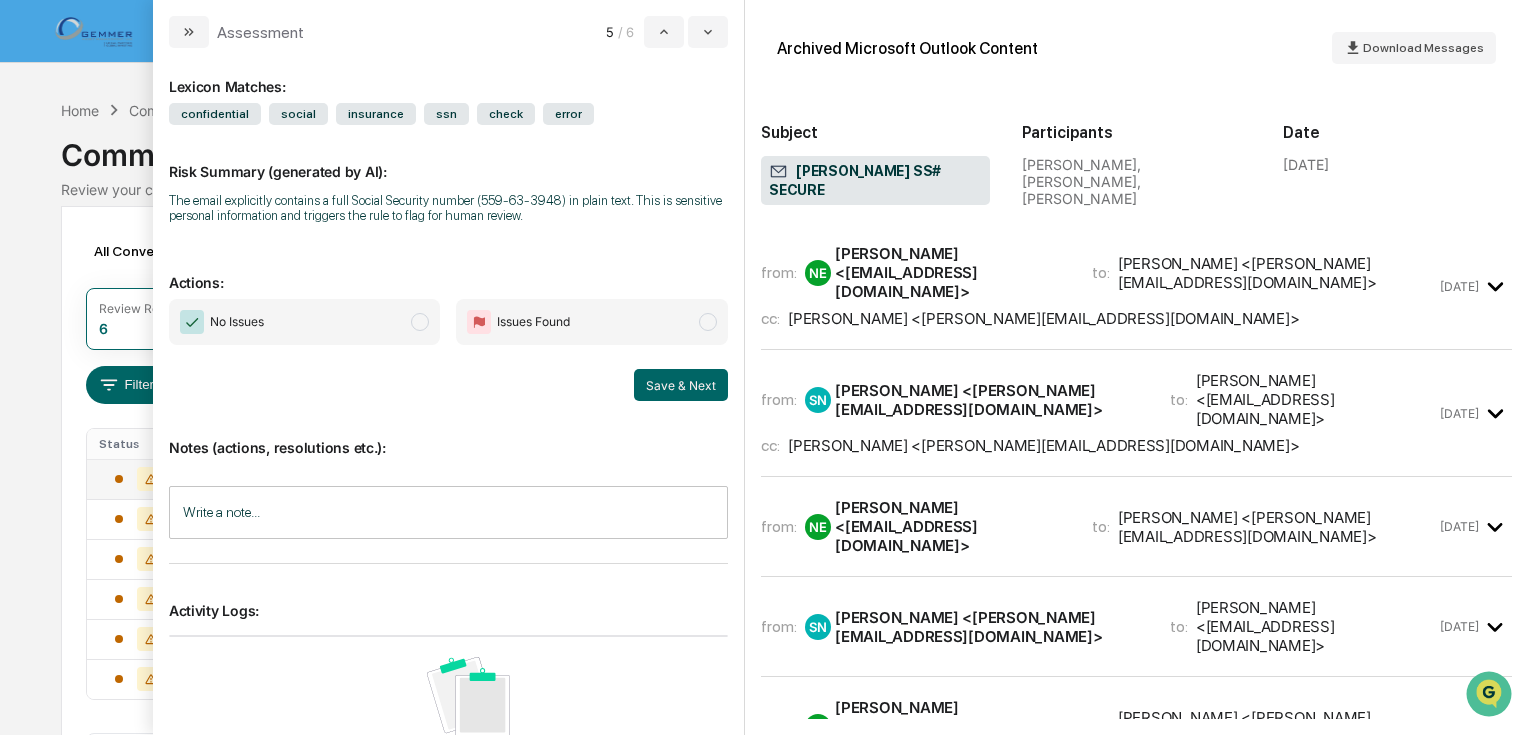 click 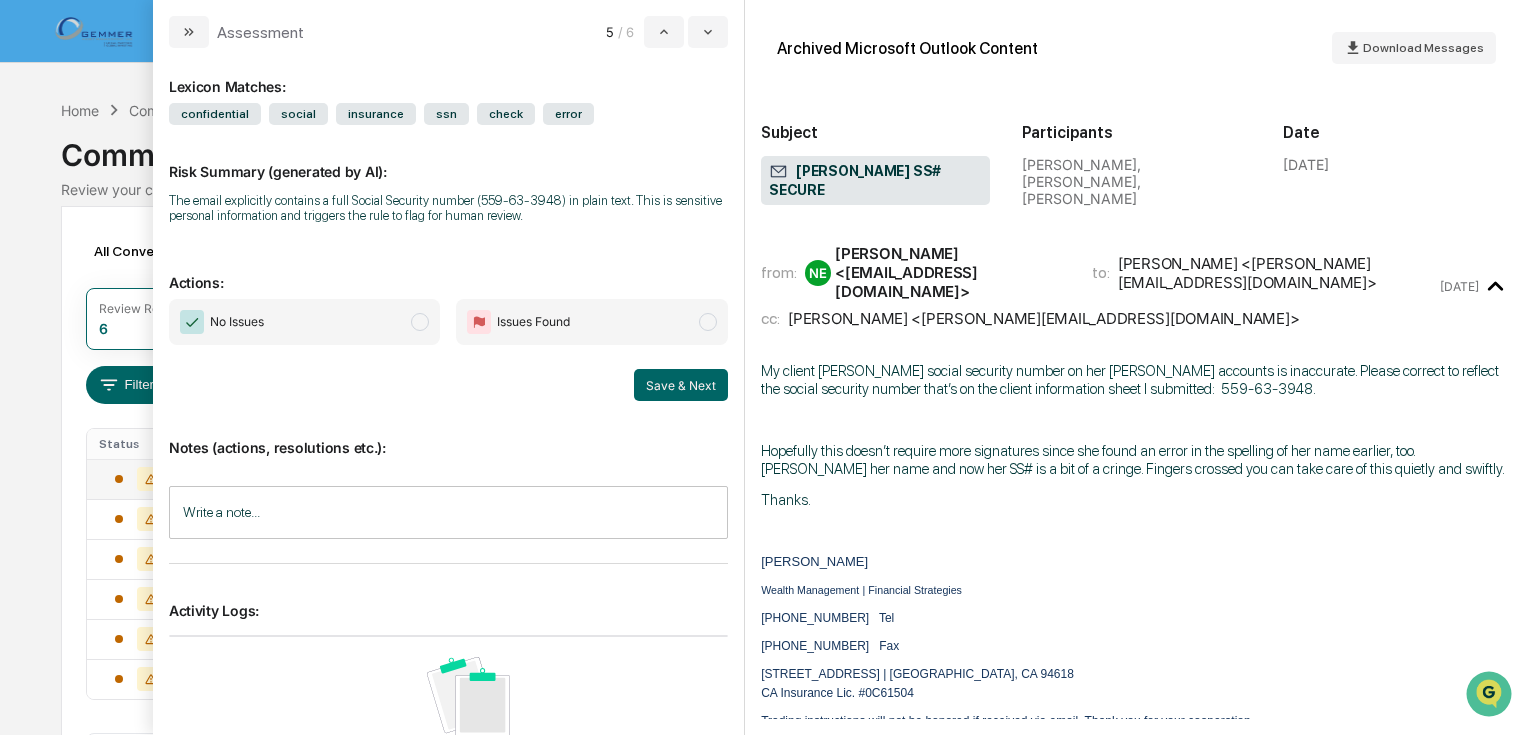 click at bounding box center (708, 322) 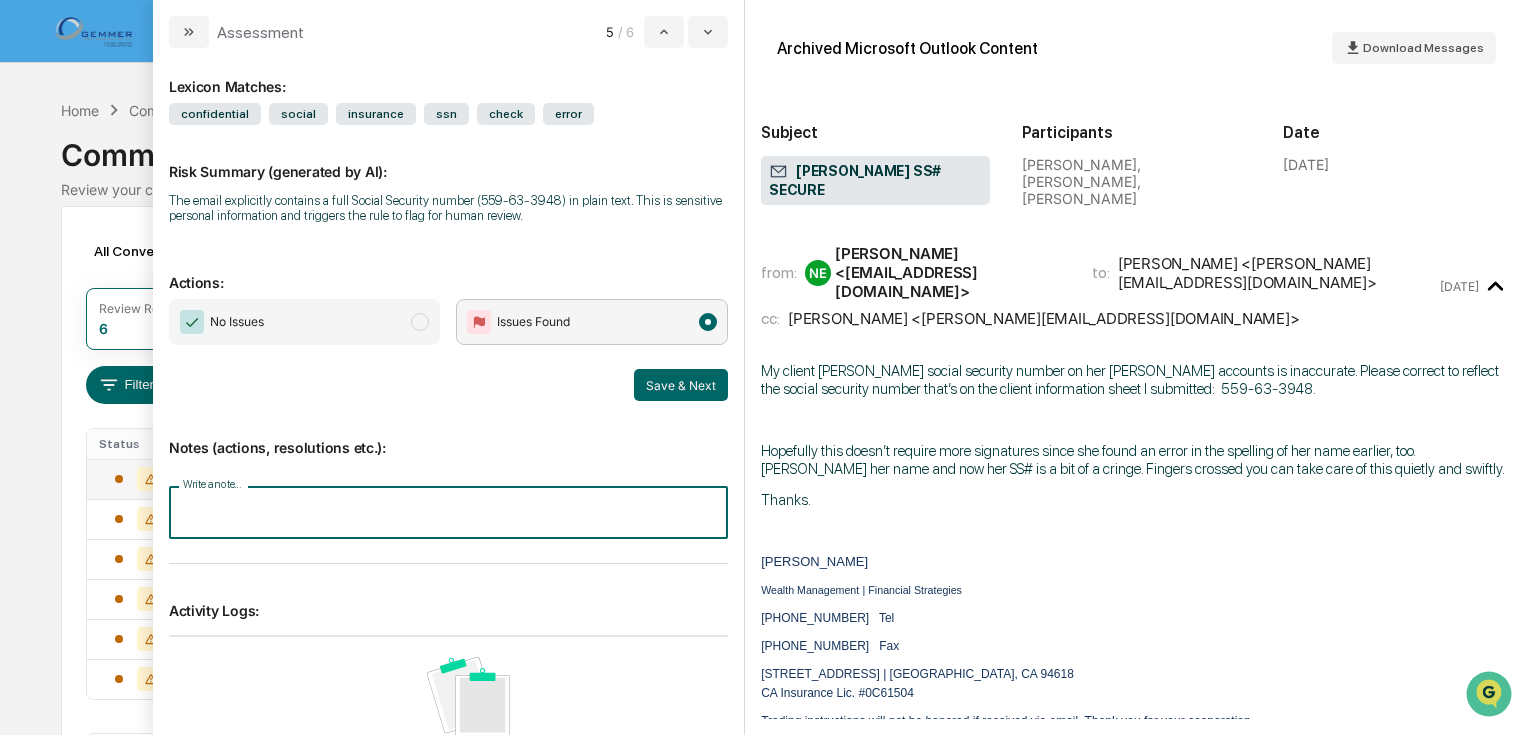 click on "Write a note..." at bounding box center (448, 512) 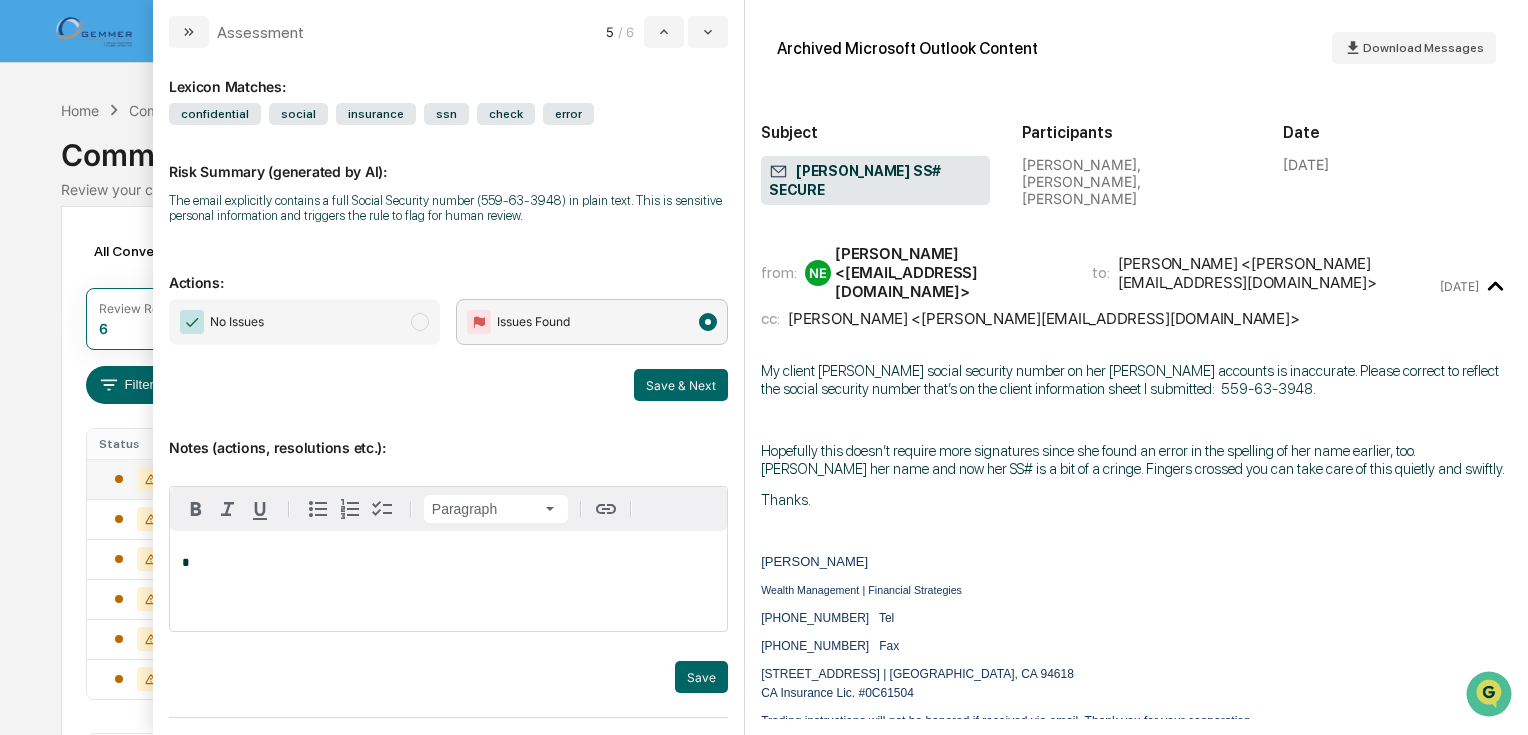 type 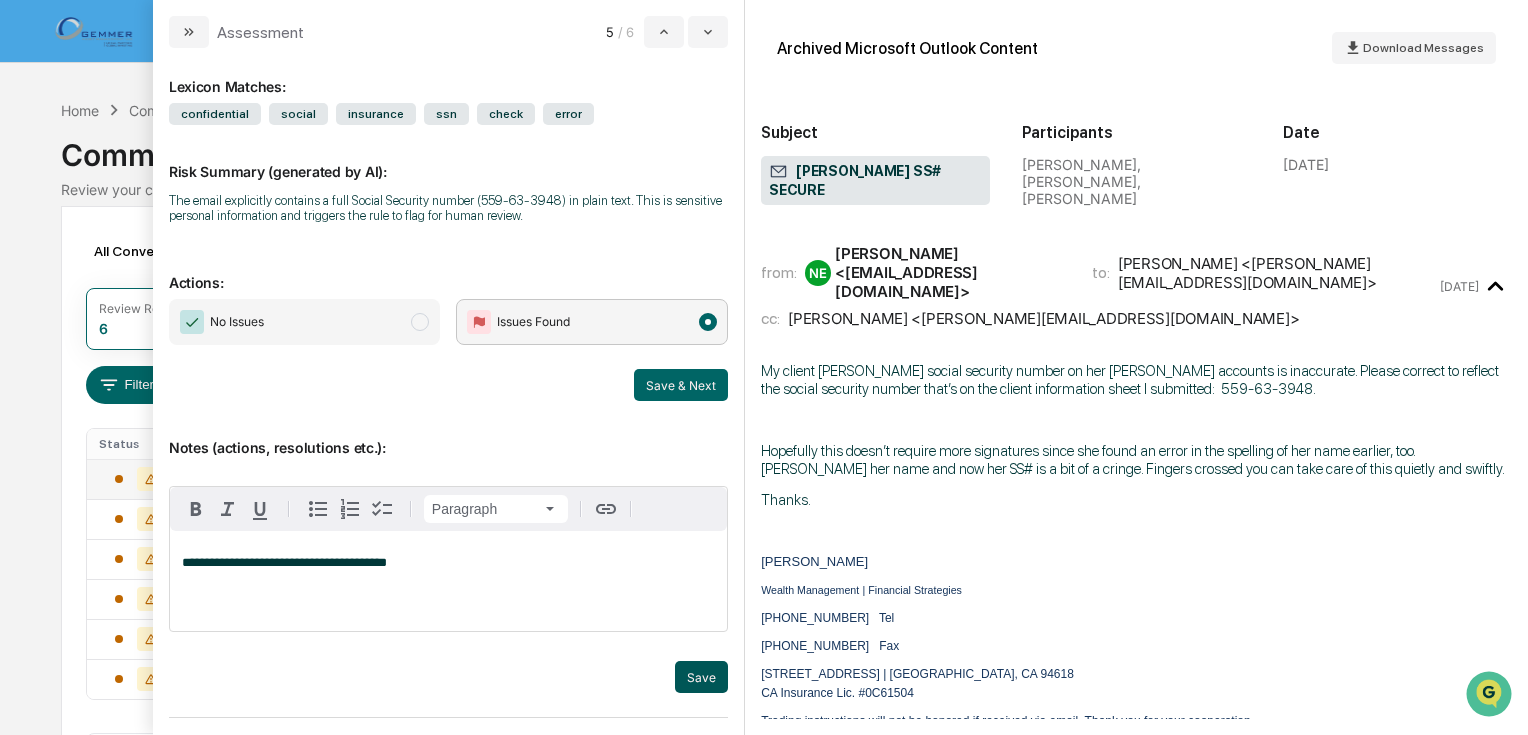 click on "Save" at bounding box center [701, 677] 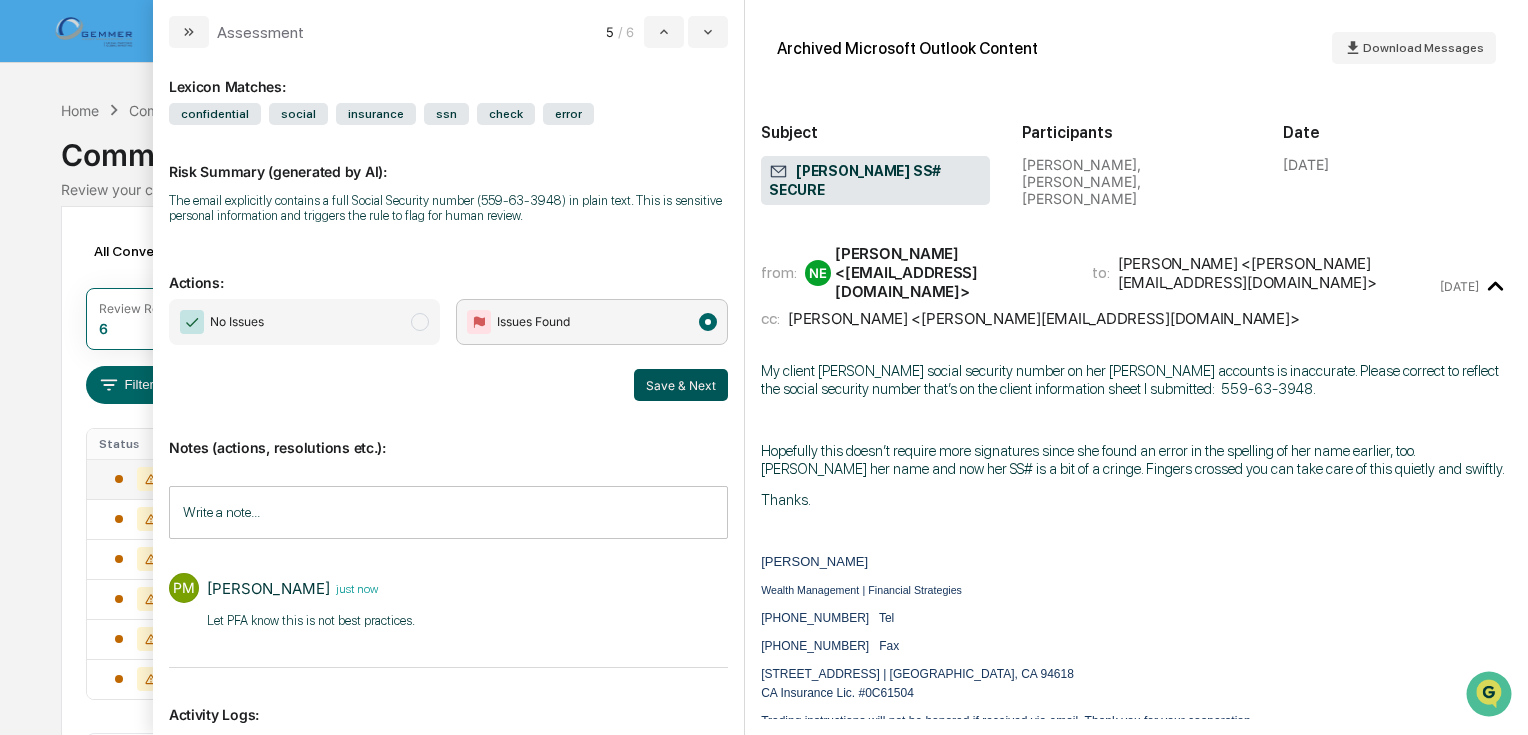 click on "Save & Next" at bounding box center (681, 385) 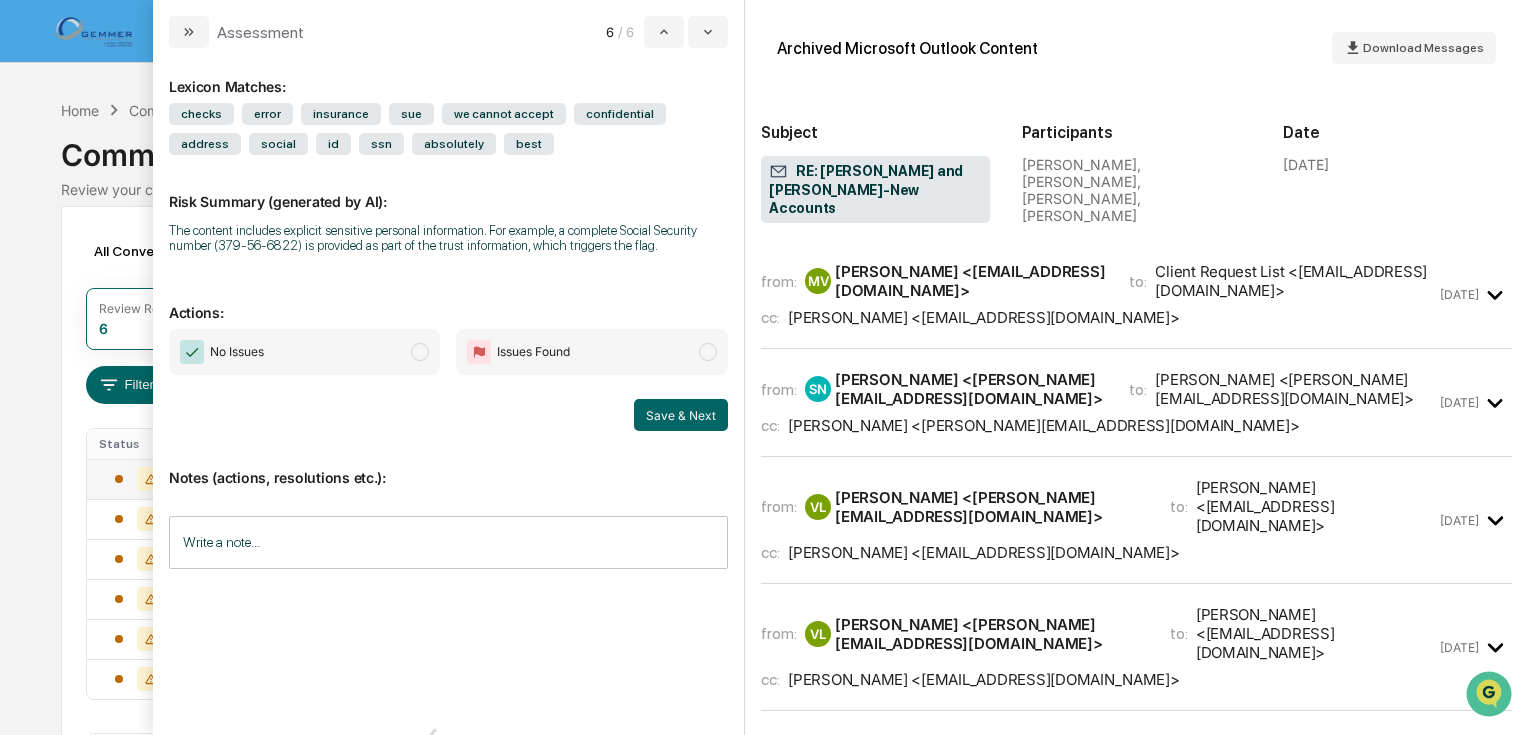 click on "Calendar Manage Tasks Reviews Approval Management Company People, Data, Settings [PERSON_NAME] Admin •  [PERSON_NAME] Asset Management Home Communications Archive Communications Archive Review your communication records across channels All Conversations Options Review Required 6 Review Completed - Flagged as Issue 1 Review Completed - Marked as OK 298 All Threads 81,227   ( 120,863  messages) Filters Date : [DATE] - [DATE] Escalation or Review Status : Review Required Status Date Topic Snippet [DATE] Office365 Chat Messages with [PERSON_NAME], [PERSON_NAME], [PERSON_NAME] on [DATE] sounds good...thanks, [PERSON_NAME] [DATE] Office365 Chat Messages with [PERSON_NAME], [PERSON_NAME], [PERSON_NAME] on [DATE] by the way, by daughter said that using ... (dot dot dot) in texts indicates an eye roll. I've never heard of that!! [DATE] Office365 Chat Messages with [PERSON_NAME], [PERSON_NAME] on [DATE] running like 5 late from what I can tell  [DATE] [DATE] [PERSON_NAME] SS# SECURE [DATE] 1 1" at bounding box center [764, 406] 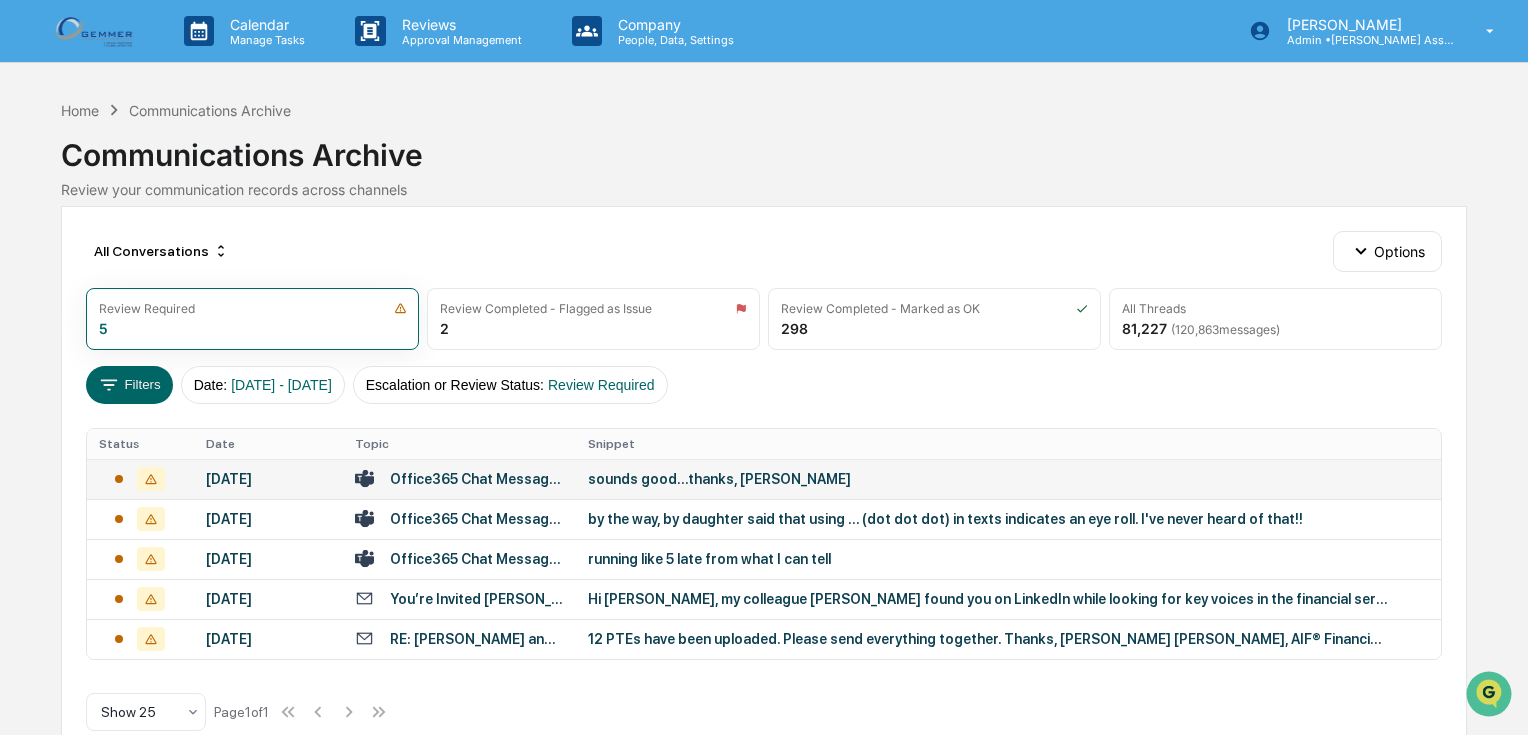 click on "sounds good...thanks, [PERSON_NAME]" at bounding box center (988, 479) 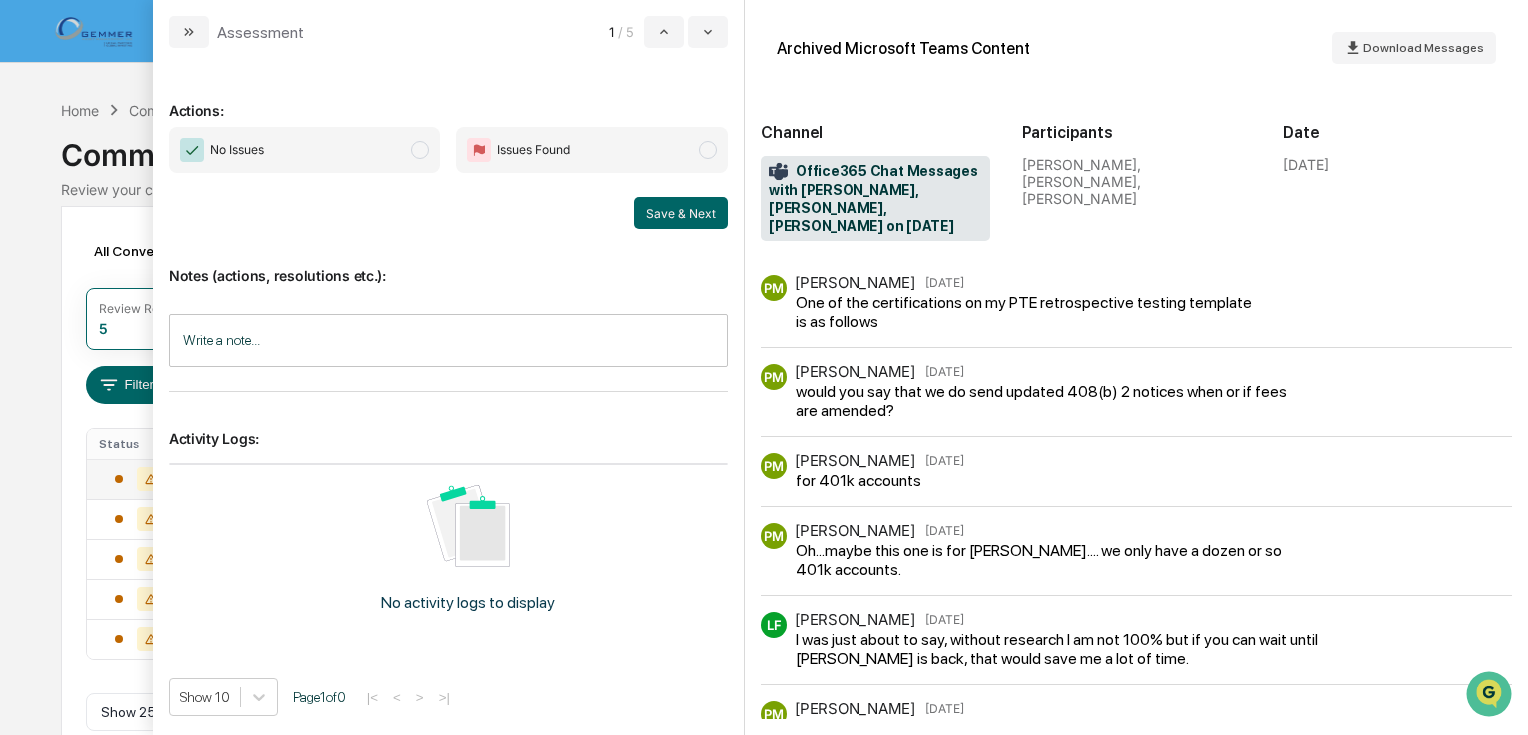 click on "Calendar Manage Tasks Reviews Approval Management Company People, Data, Settings [PERSON_NAME] Admin •  [PERSON_NAME] Asset Management Home Communications Archive Communications Archive Review your communication records across channels All Conversations Options Review Required 5 Review Completed - Flagged as Issue 2 Review Completed - Marked as OK 298 All Threads 81,227   ( 120,863  messages) Filters Date : [DATE] - [DATE] Escalation or Review Status : Review Required Status Date Topic Snippet [DATE] Office365 Chat Messages with [PERSON_NAME], [PERSON_NAME], [PERSON_NAME] on [DATE] sounds good...thanks, [PERSON_NAME] [DATE] Office365 Chat Messages with [PERSON_NAME], [PERSON_NAME], [PERSON_NAME] on [DATE] by the way, by daughter said that using ... (dot dot dot) in texts indicates an eye roll. I've never heard of that!! [DATE] Office365 Chat Messages with [PERSON_NAME], [PERSON_NAME] on [DATE] running like 5 late from what I can tell  [DATE] [DATE] Show 25 Page  1  of  1" at bounding box center (764, 386) 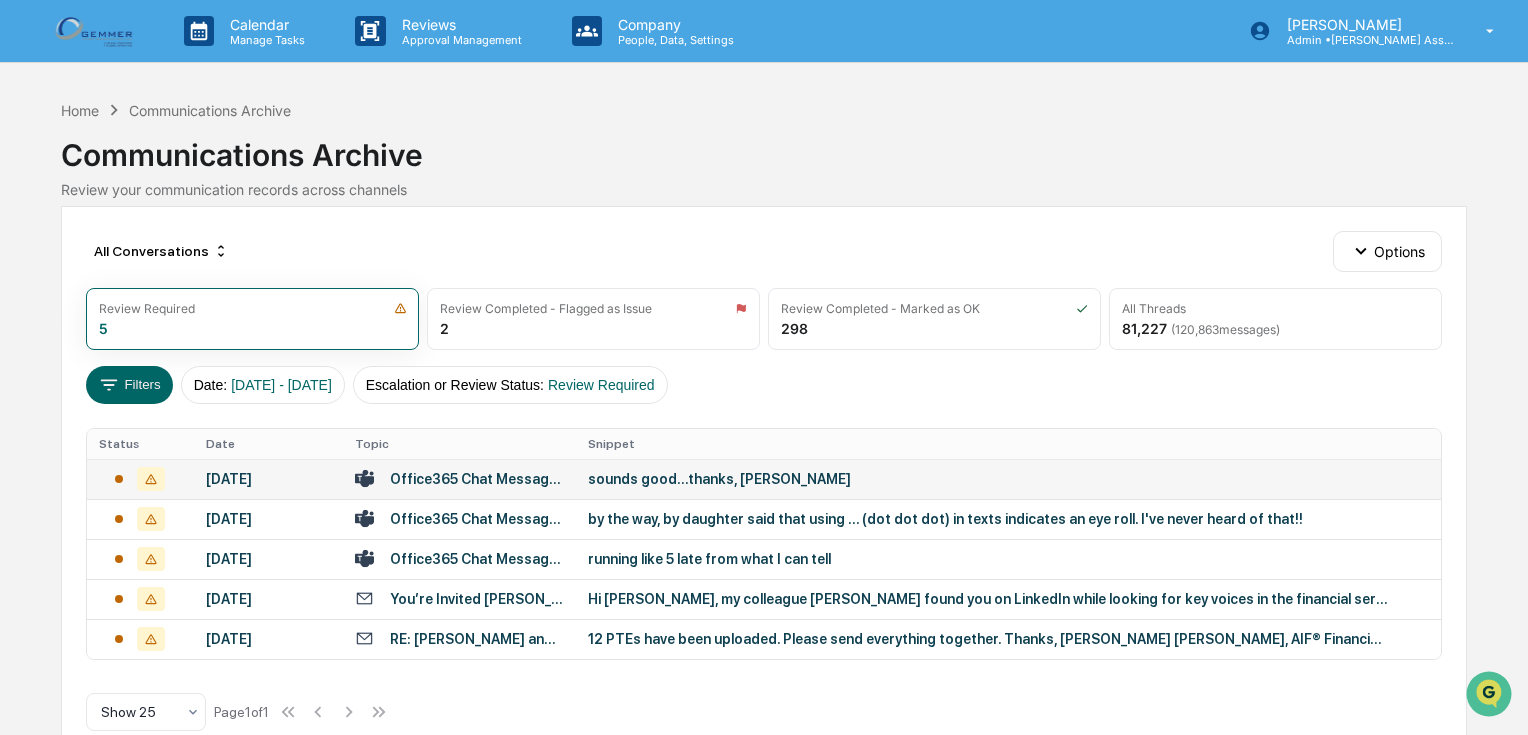 click on "sounds good...thanks, [PERSON_NAME]" at bounding box center (1008, 479) 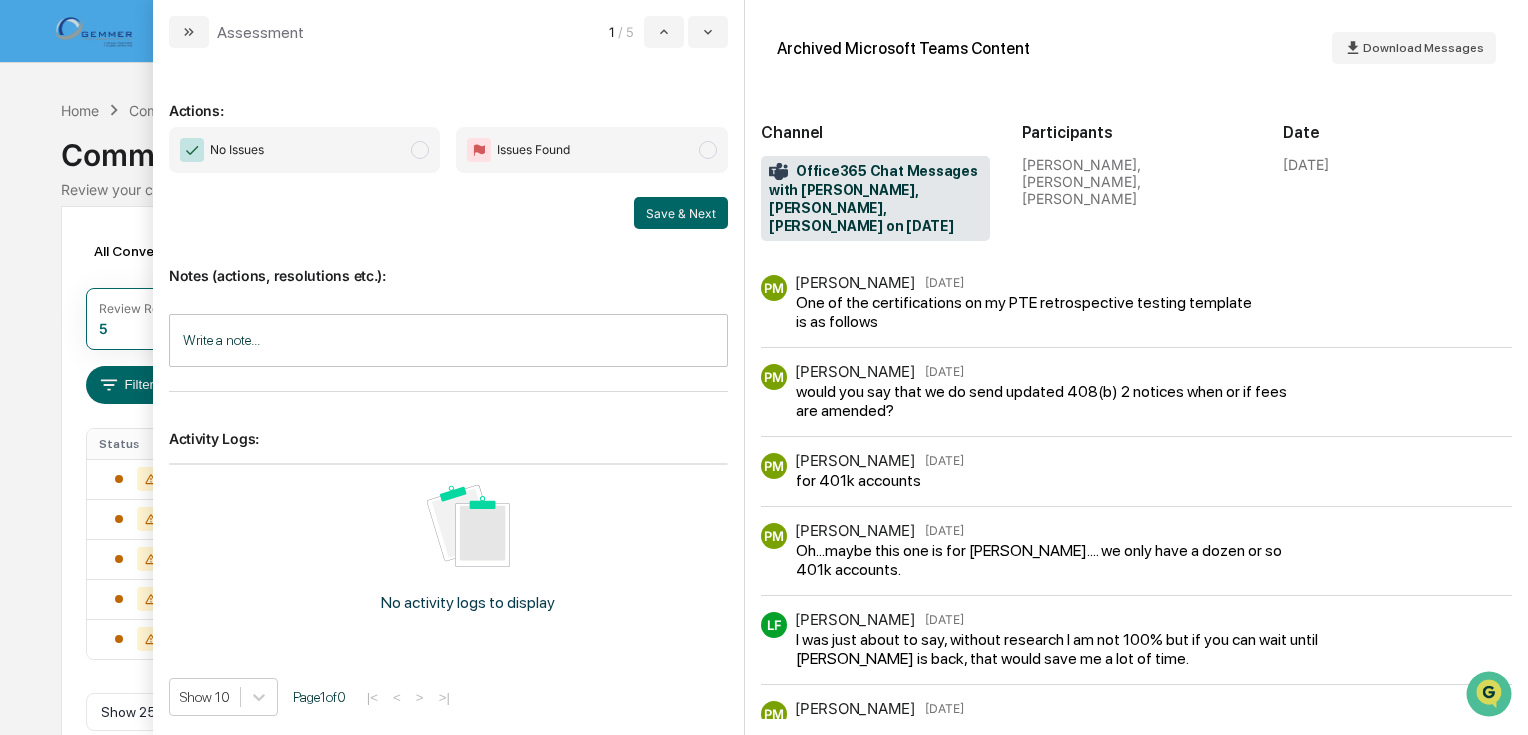 click at bounding box center (420, 150) 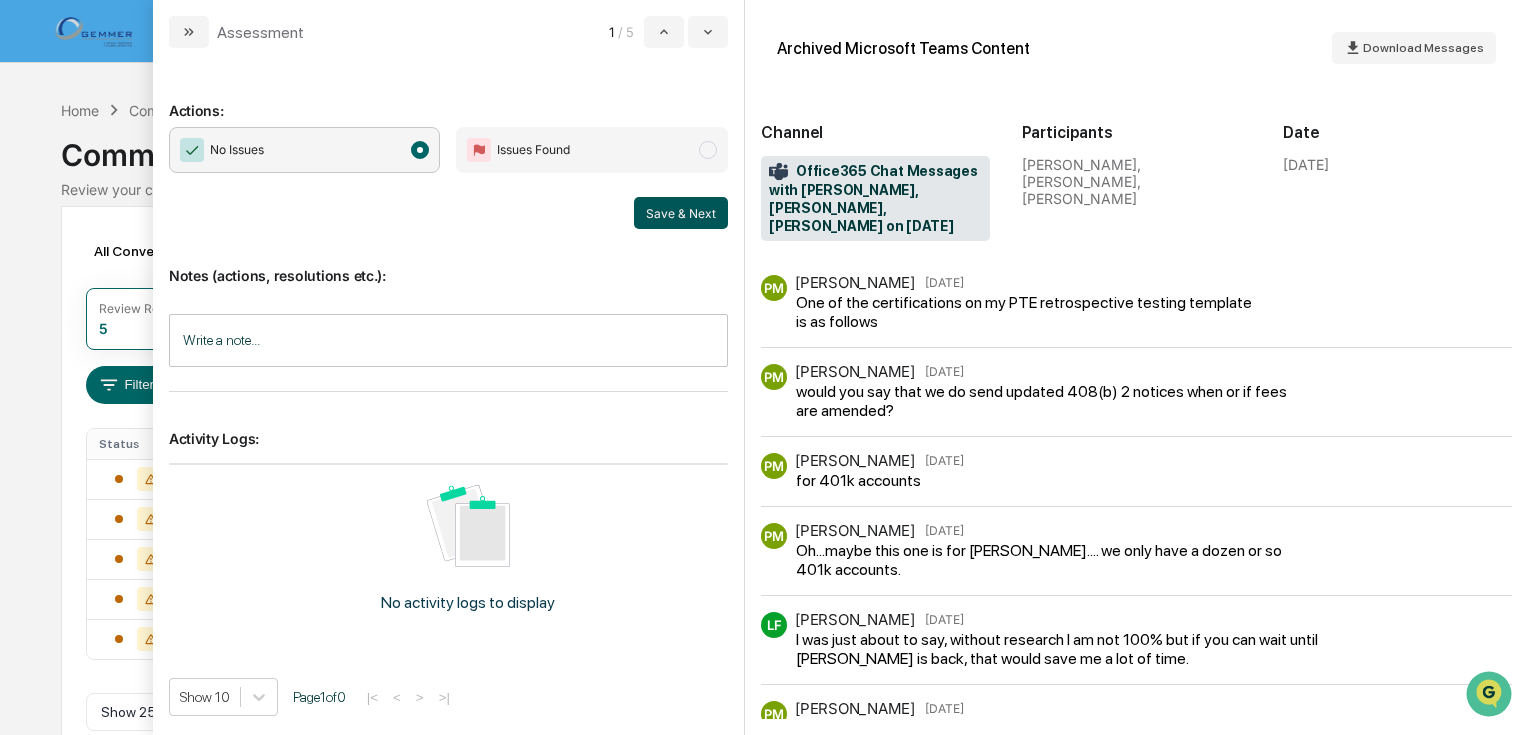 click on "Save & Next" at bounding box center (681, 213) 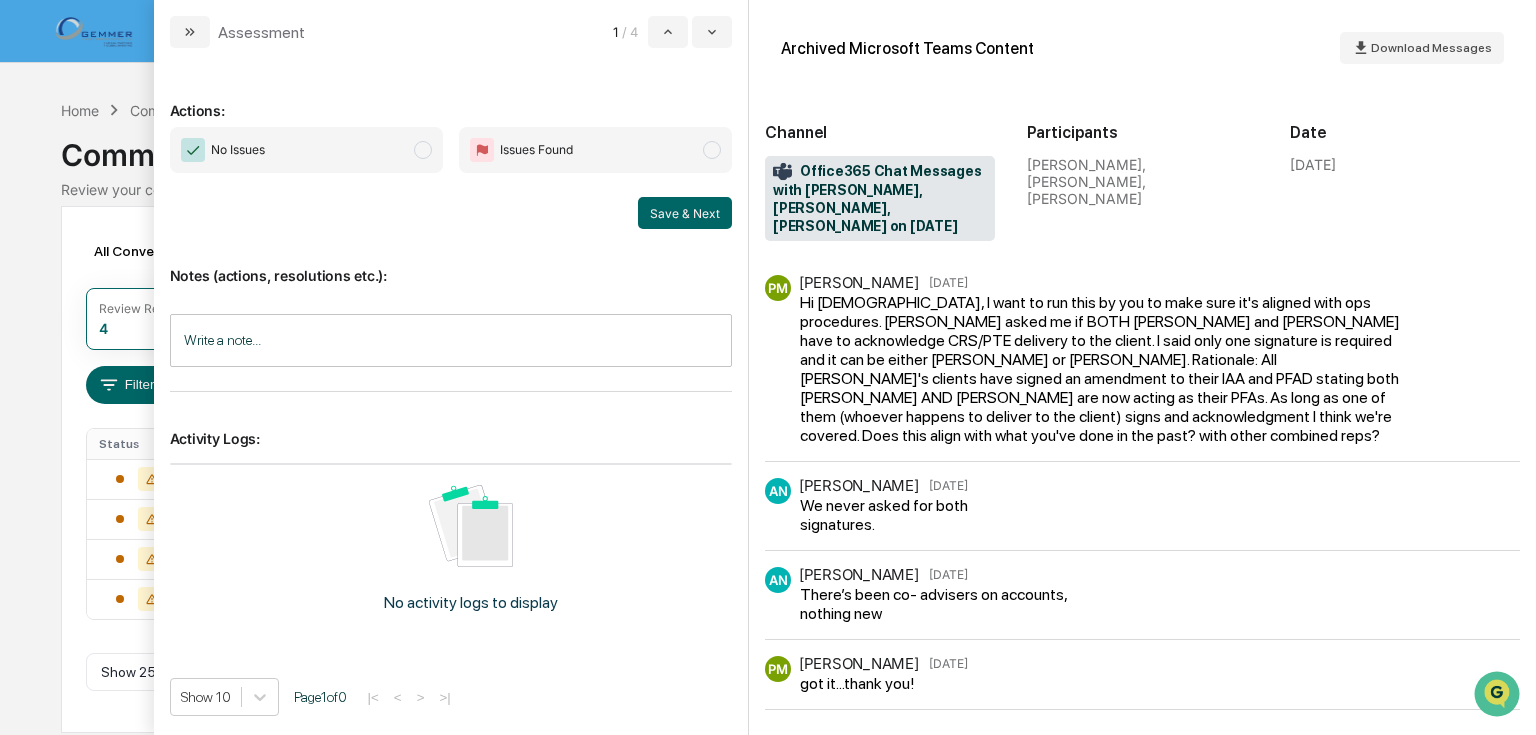 click at bounding box center (423, 150) 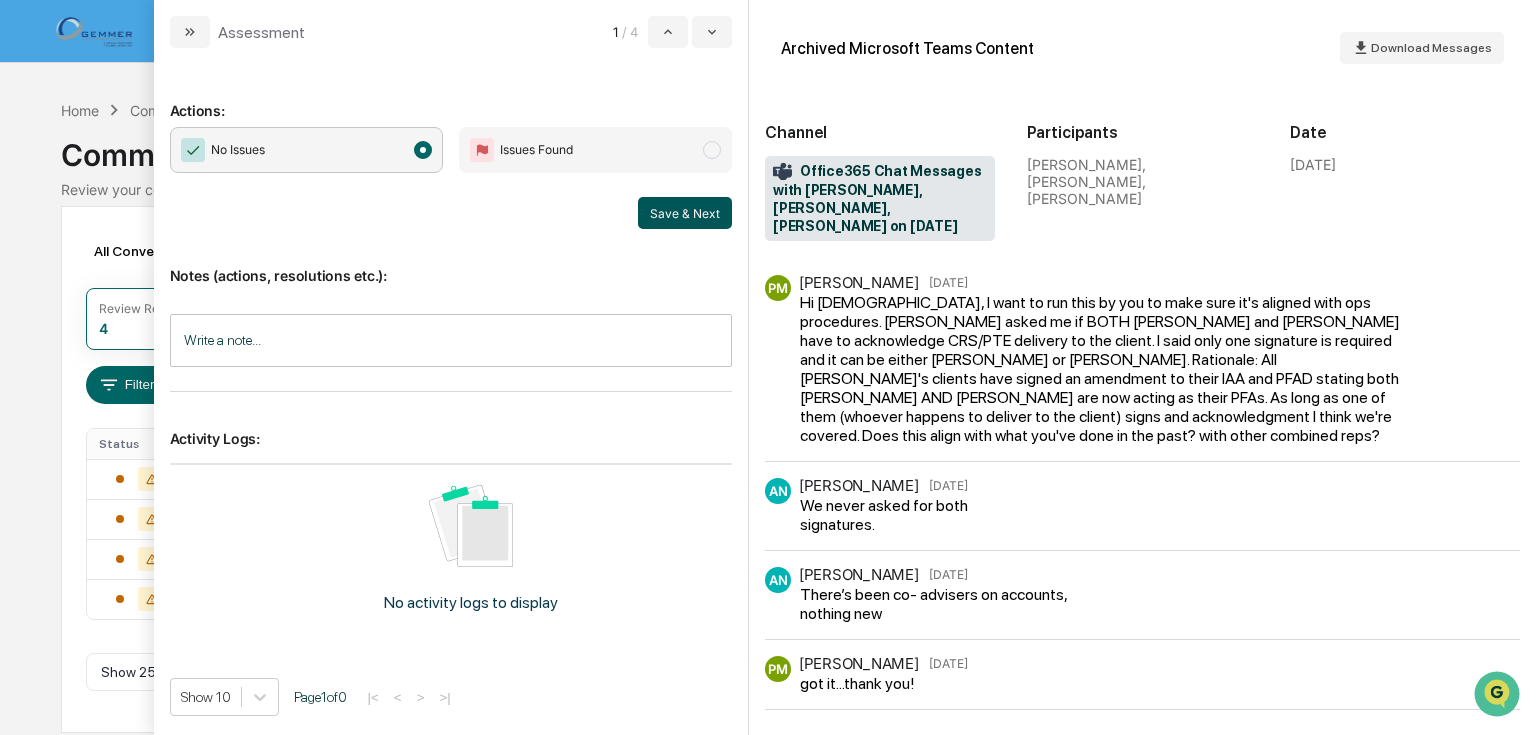 click on "Save & Next" at bounding box center (685, 213) 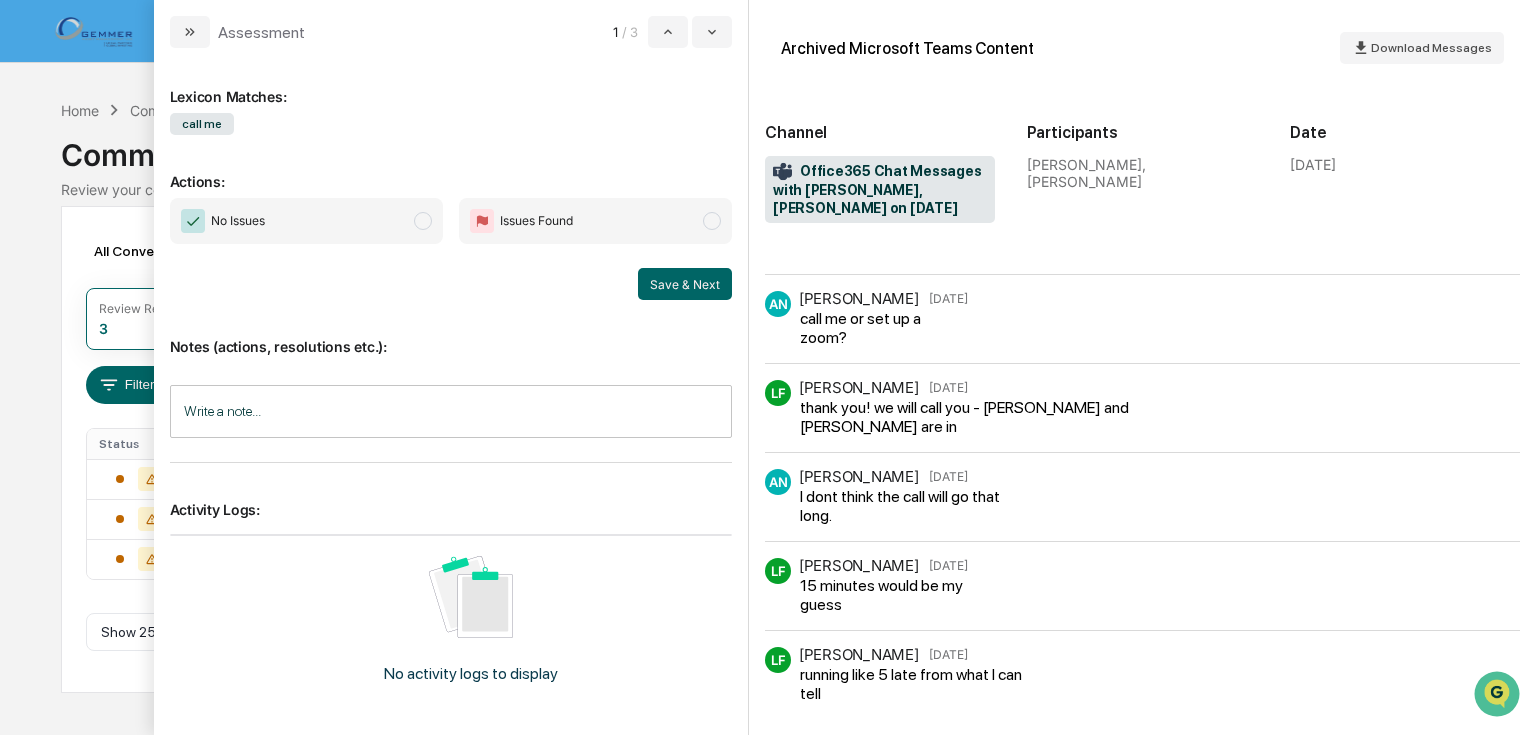 scroll, scrollTop: 214, scrollLeft: 0, axis: vertical 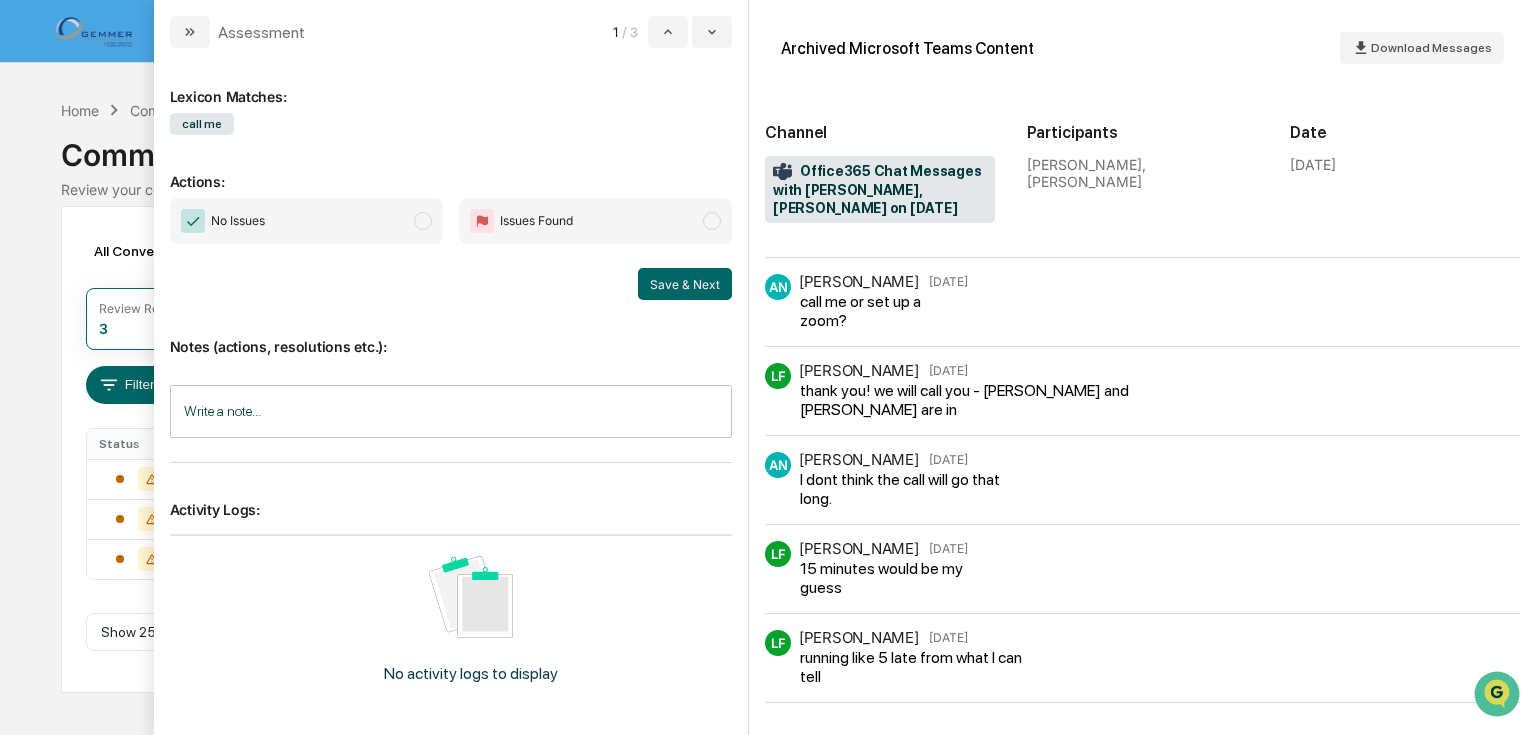 click at bounding box center (423, 221) 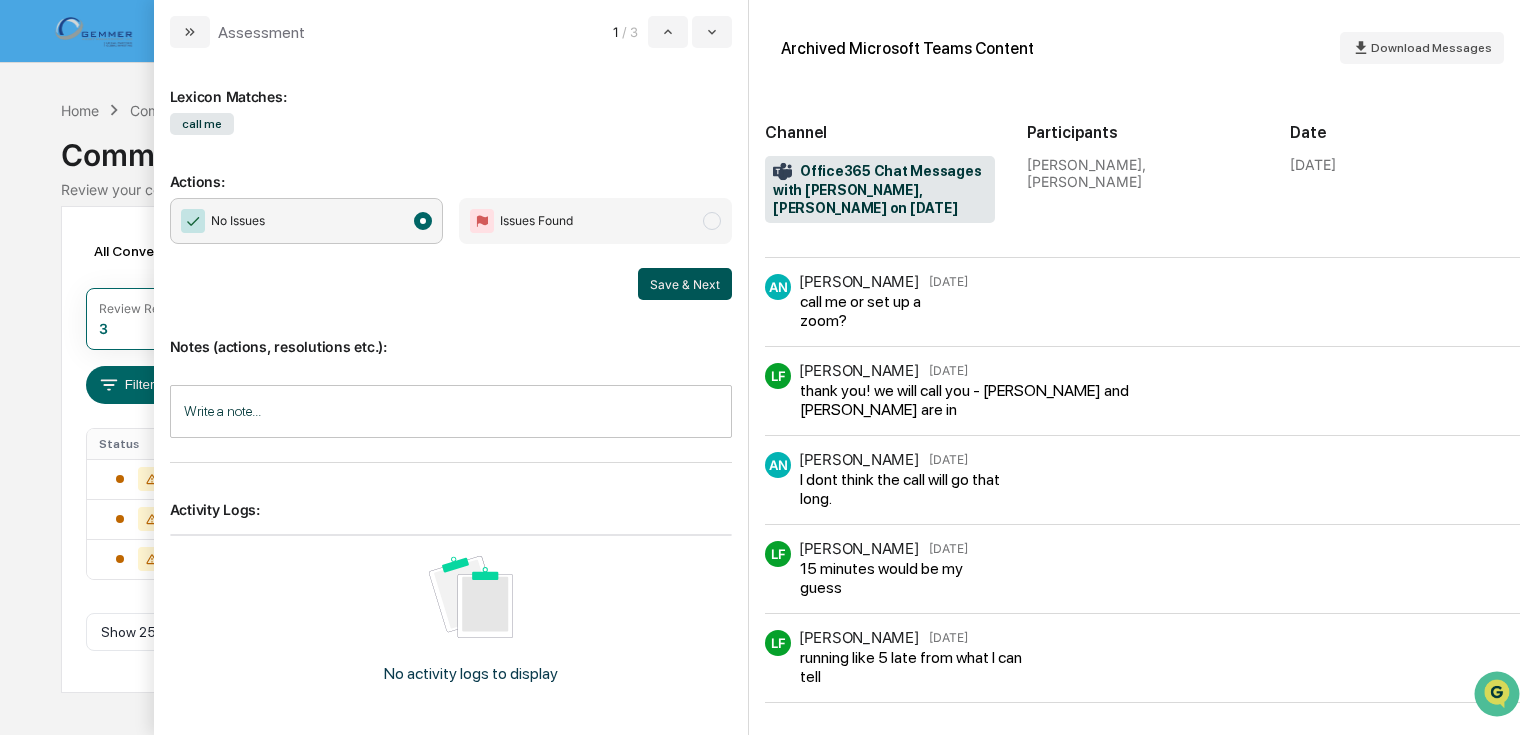 click on "Save & Next" at bounding box center [685, 284] 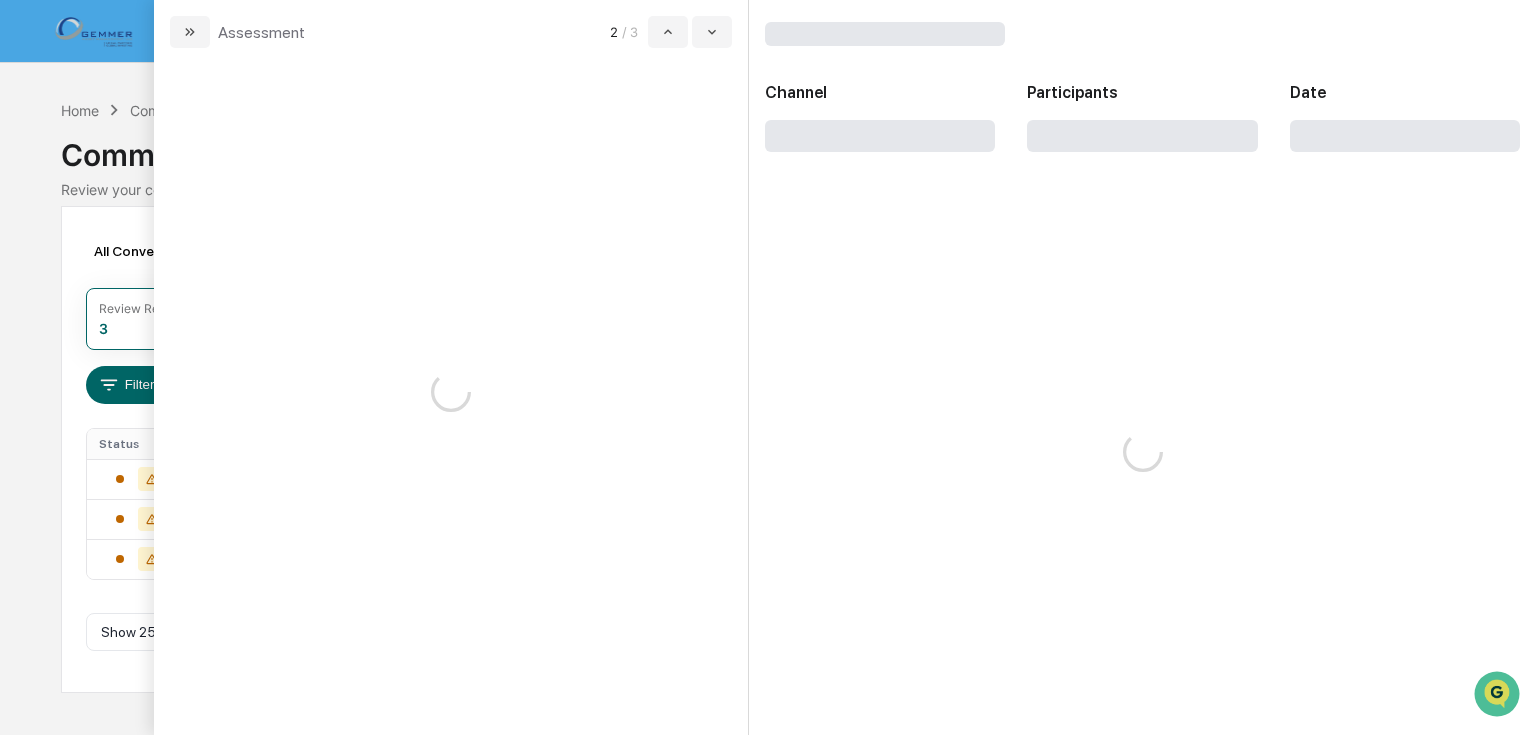 scroll, scrollTop: 0, scrollLeft: 0, axis: both 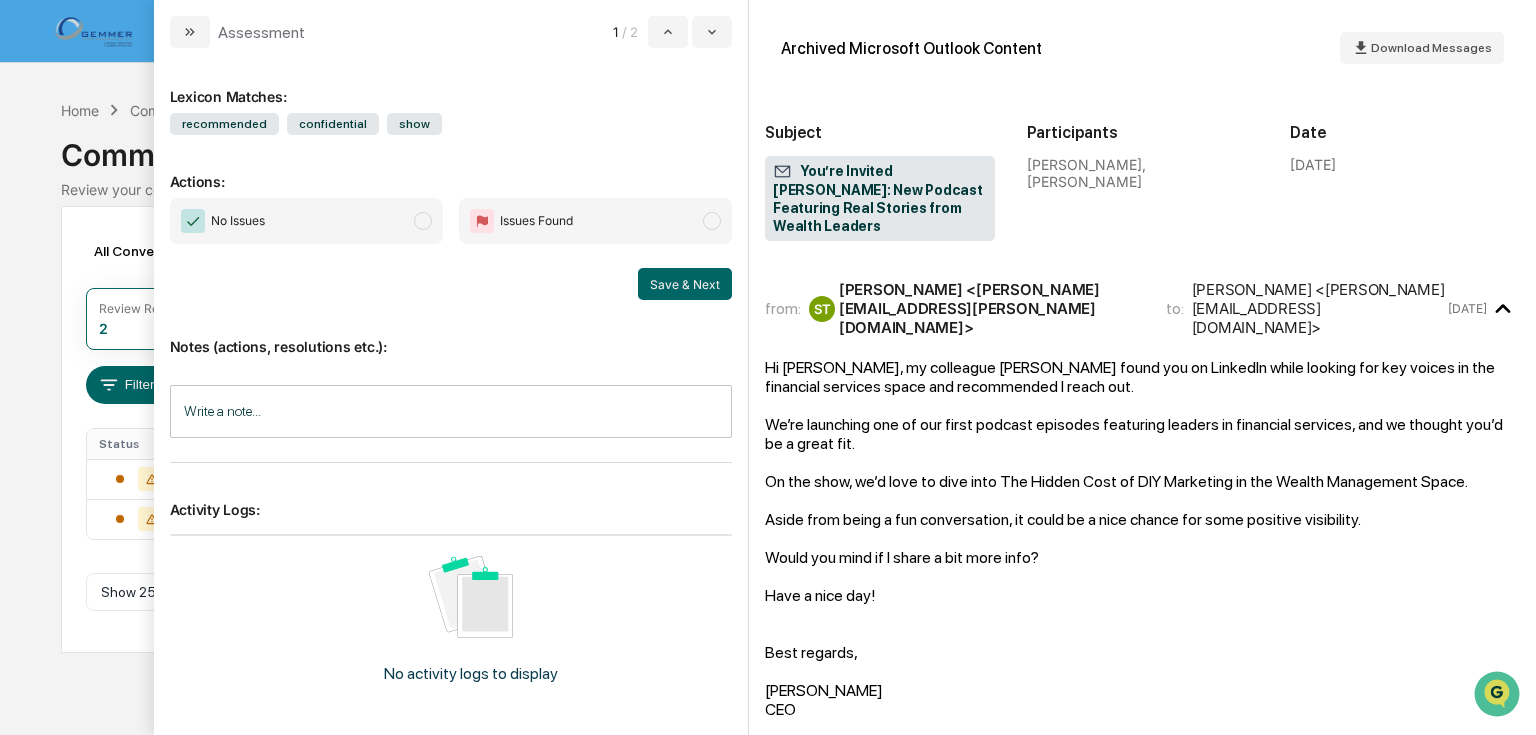 click at bounding box center [423, 221] 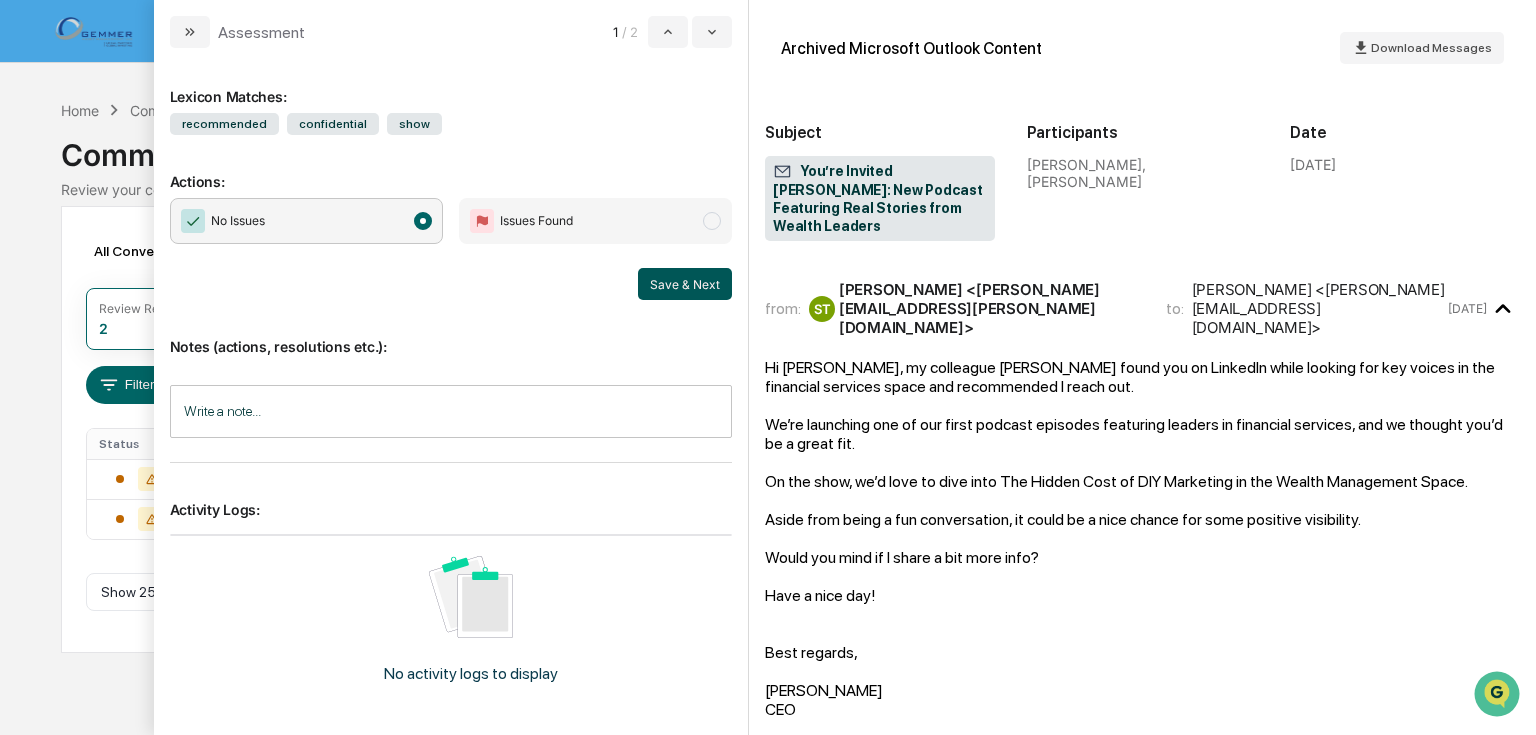 click on "Save & Next" at bounding box center (685, 284) 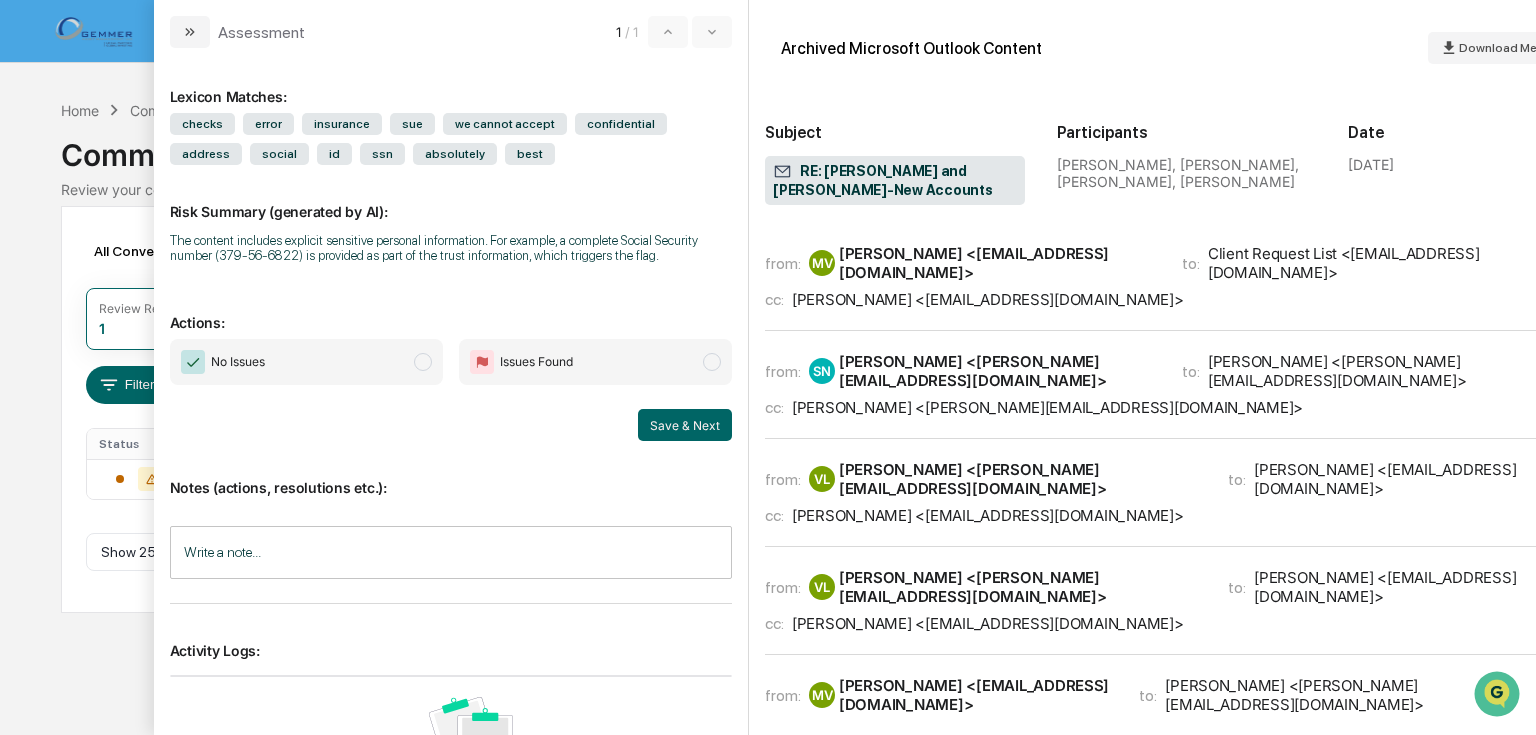 scroll, scrollTop: 0, scrollLeft: 0, axis: both 